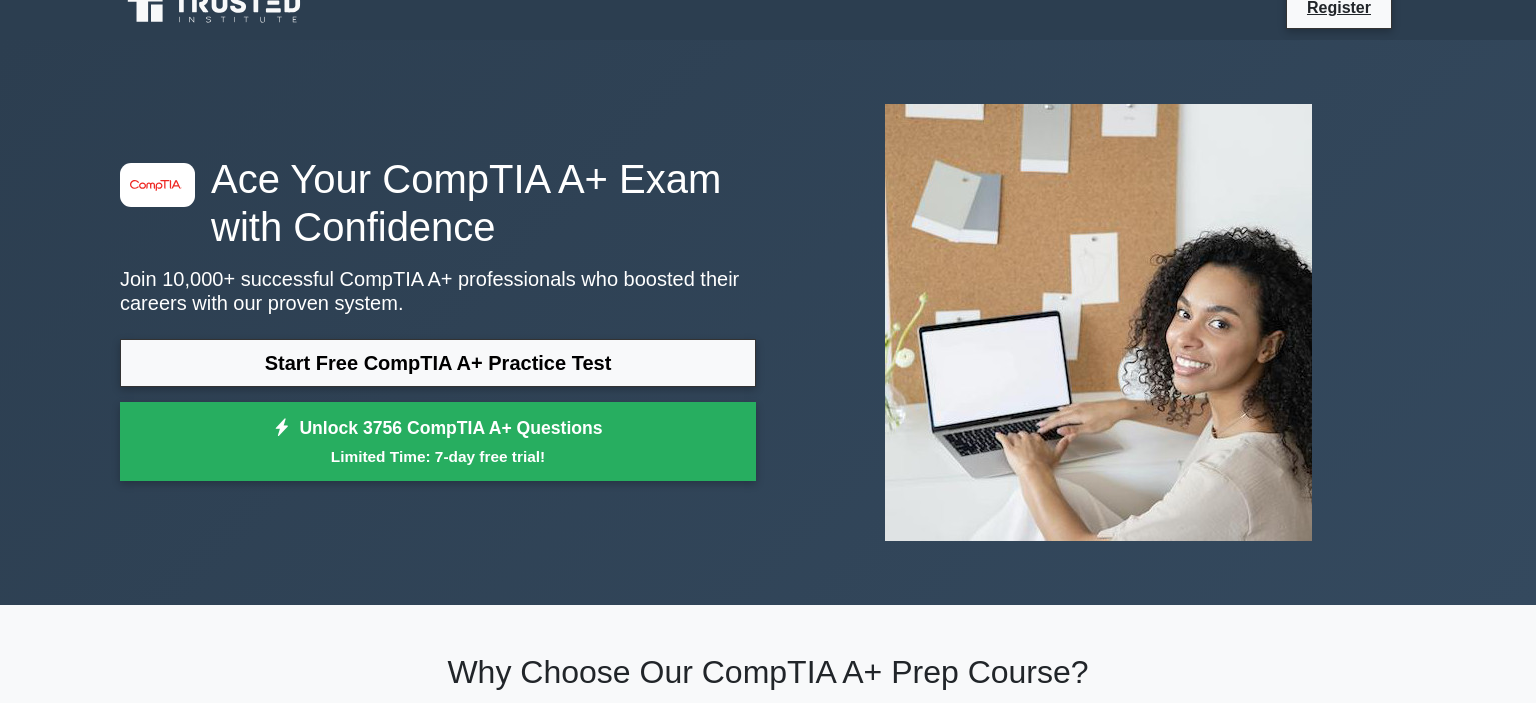 scroll, scrollTop: 0, scrollLeft: 0, axis: both 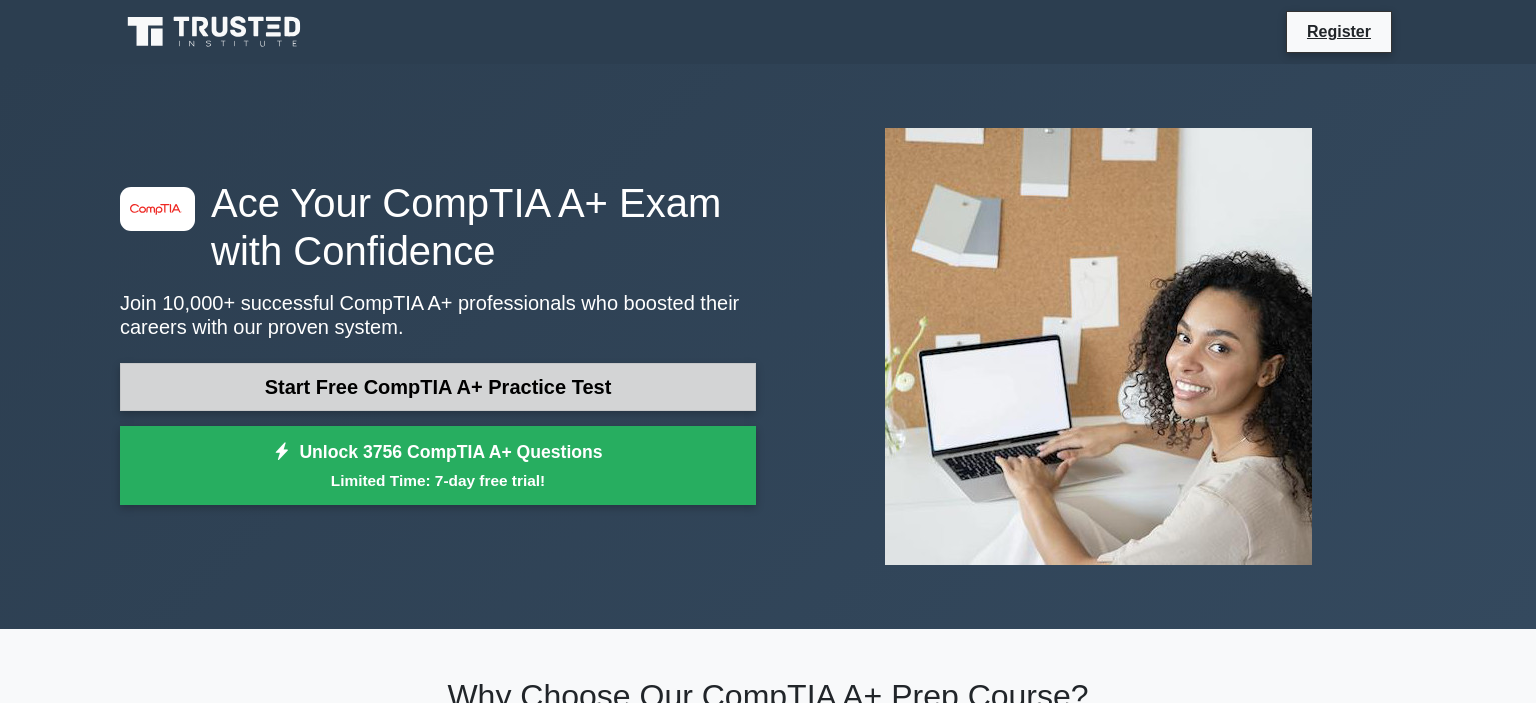 click on "Start Free CompTIA A+ Practice Test" at bounding box center (438, 387) 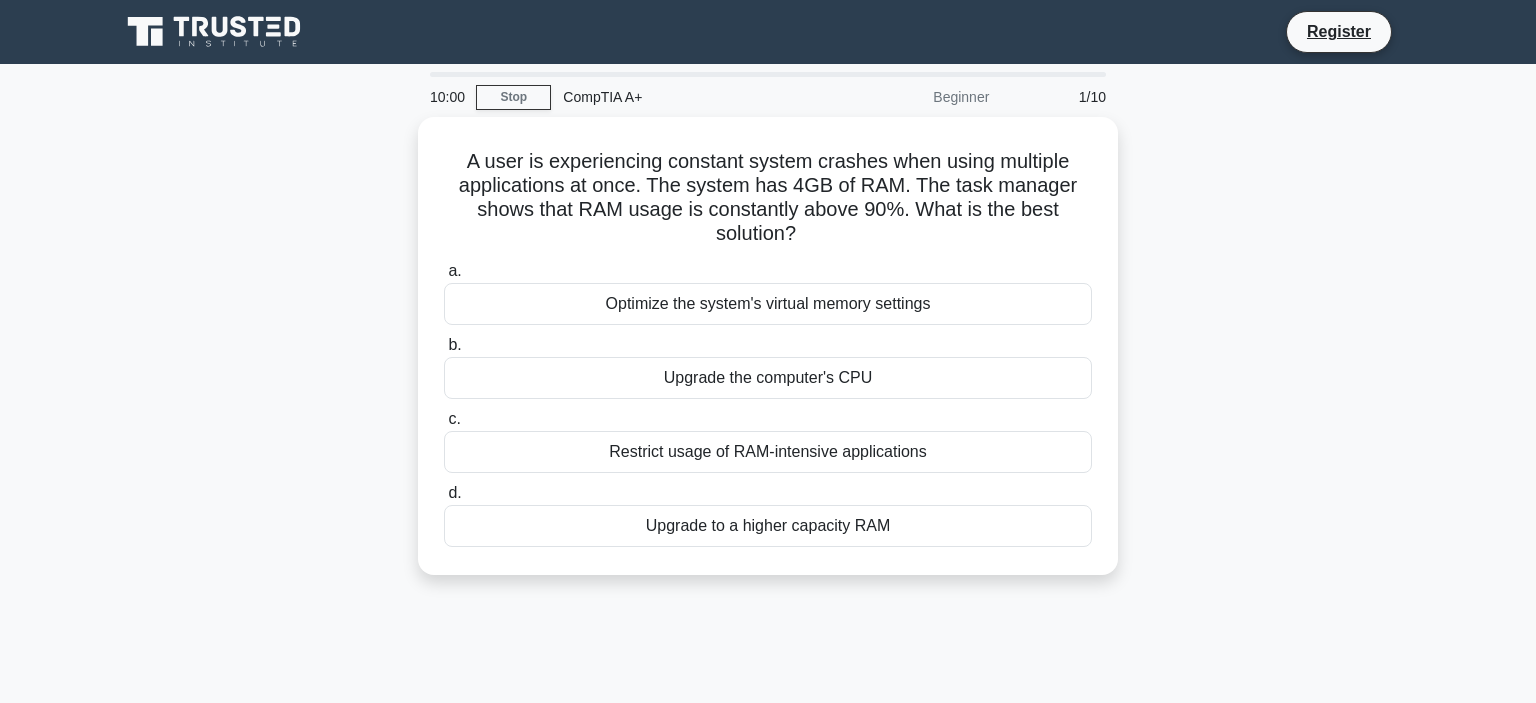 scroll, scrollTop: 0, scrollLeft: 0, axis: both 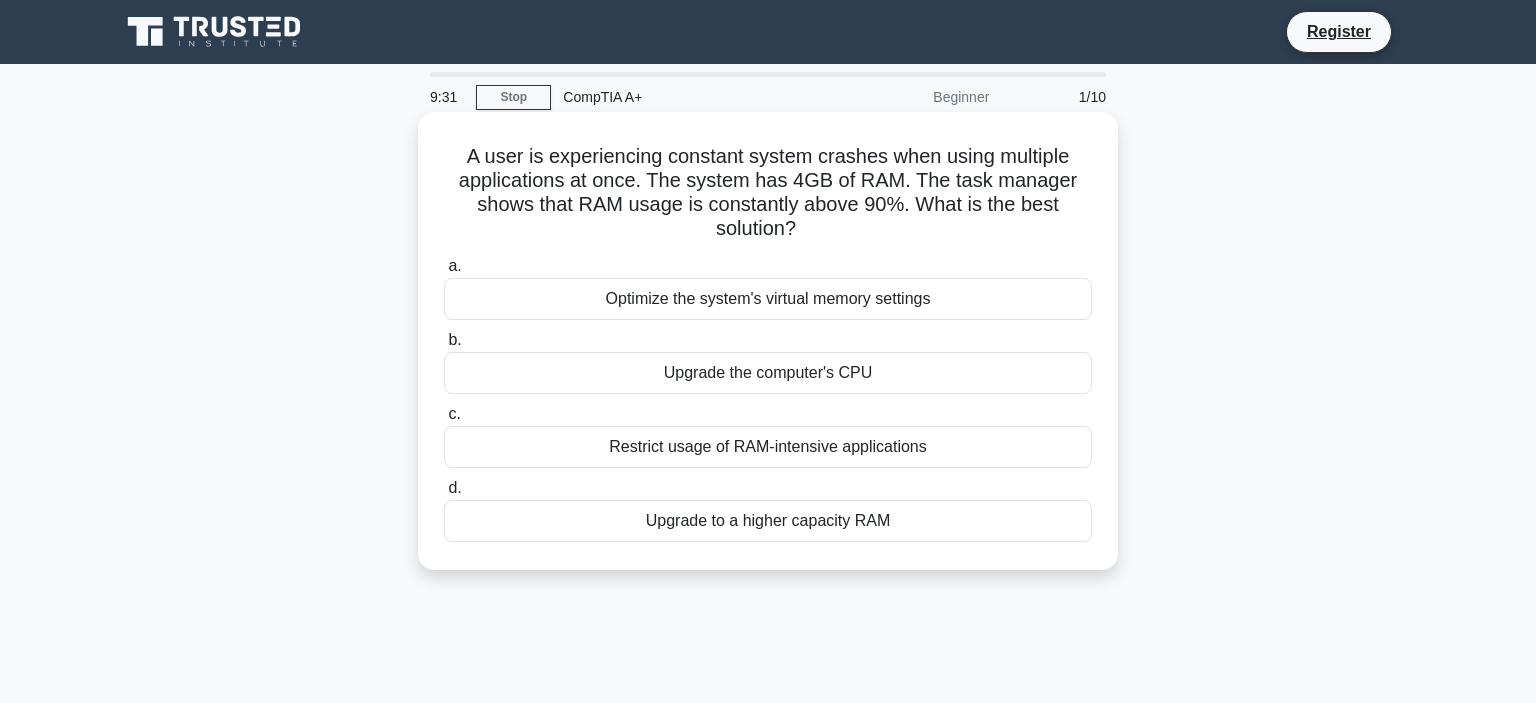 click on "Upgrade to a higher capacity RAM" at bounding box center [768, 521] 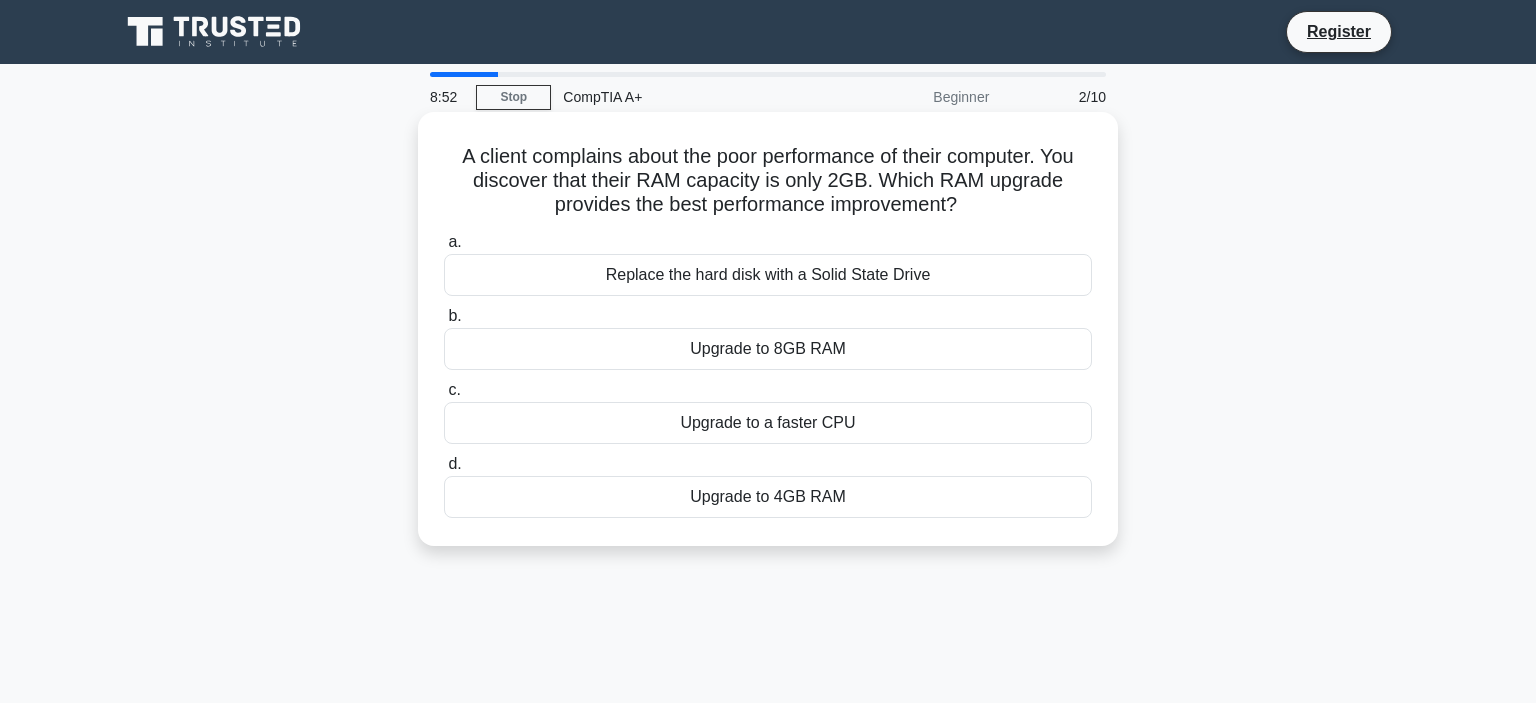 click on "Upgrade to a faster CPU" at bounding box center (768, 423) 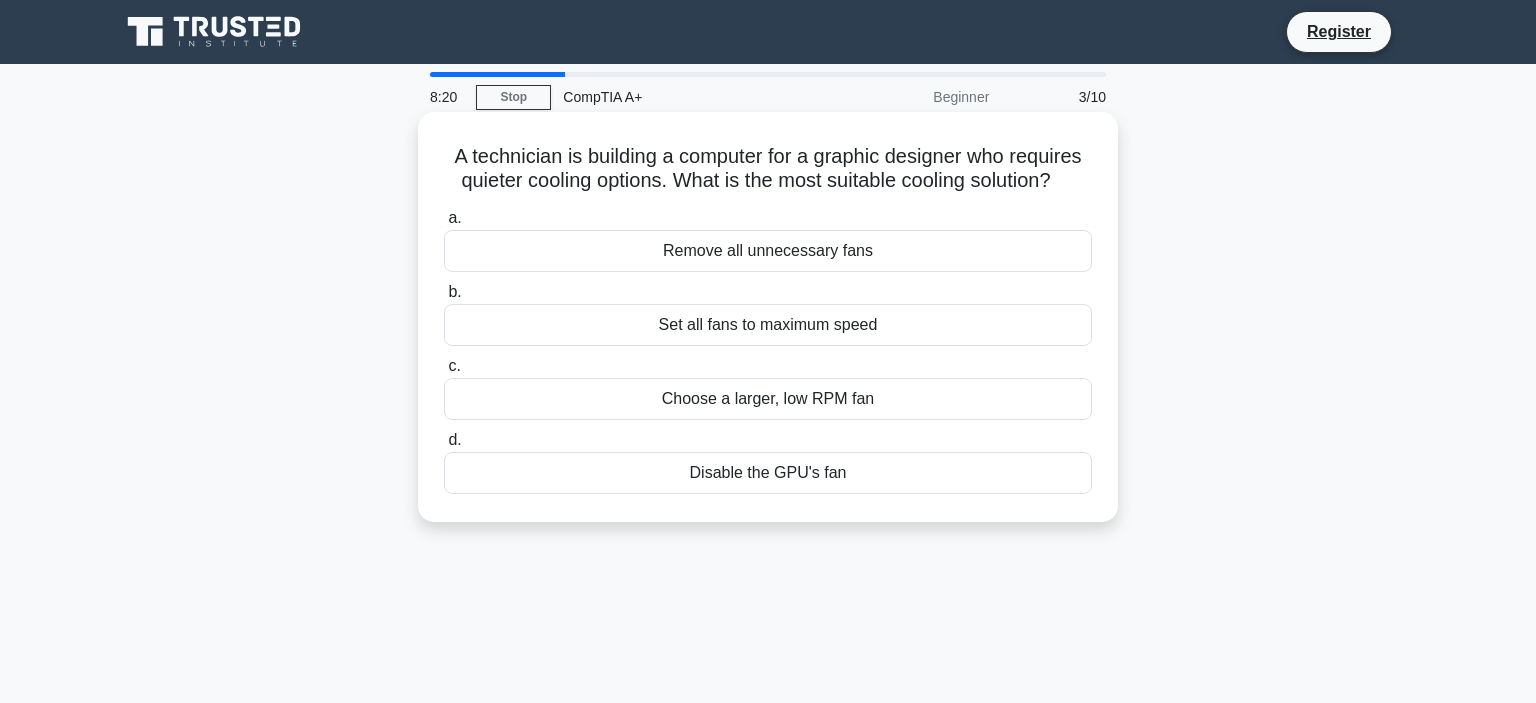 click on "Choose a larger, low RPM fan" at bounding box center (768, 399) 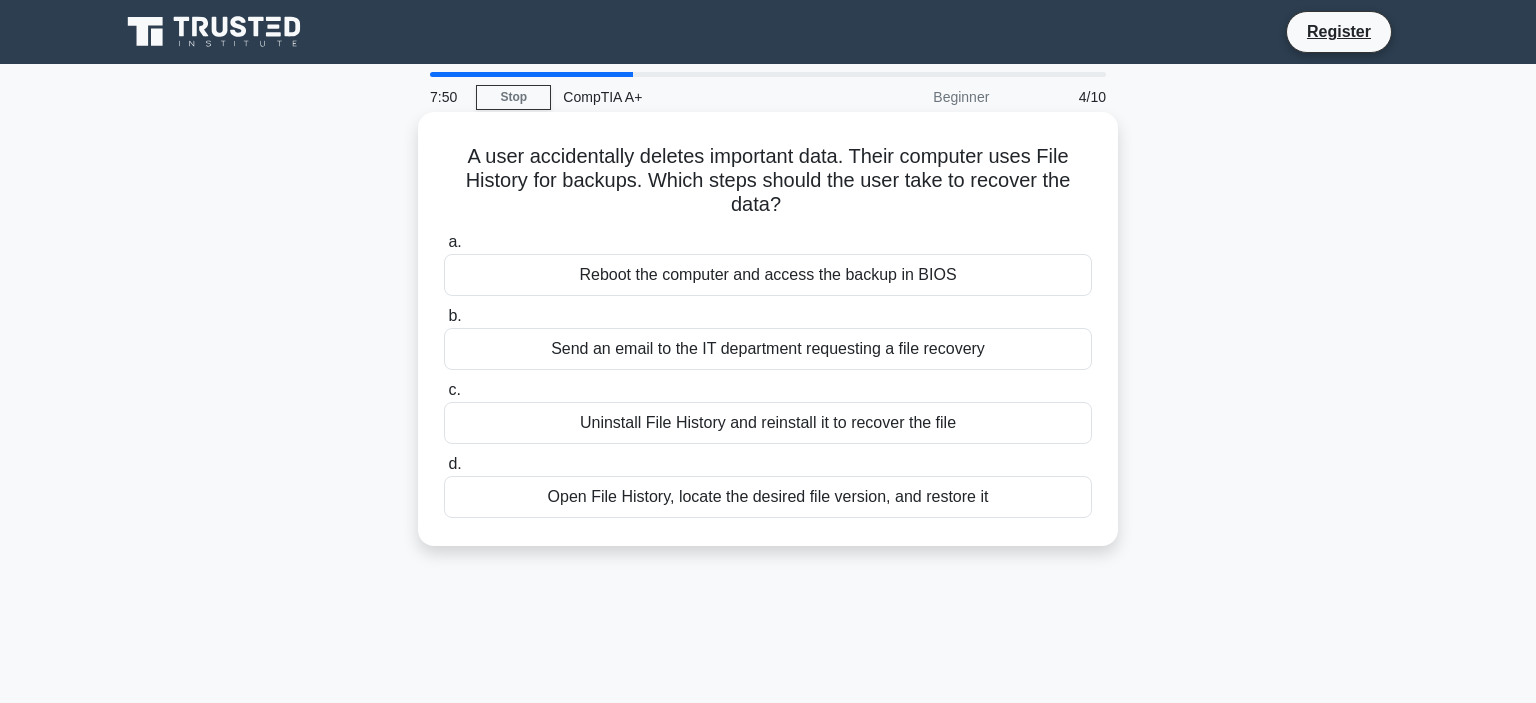 click on "Open File History, locate the desired file version, and restore it" at bounding box center (768, 497) 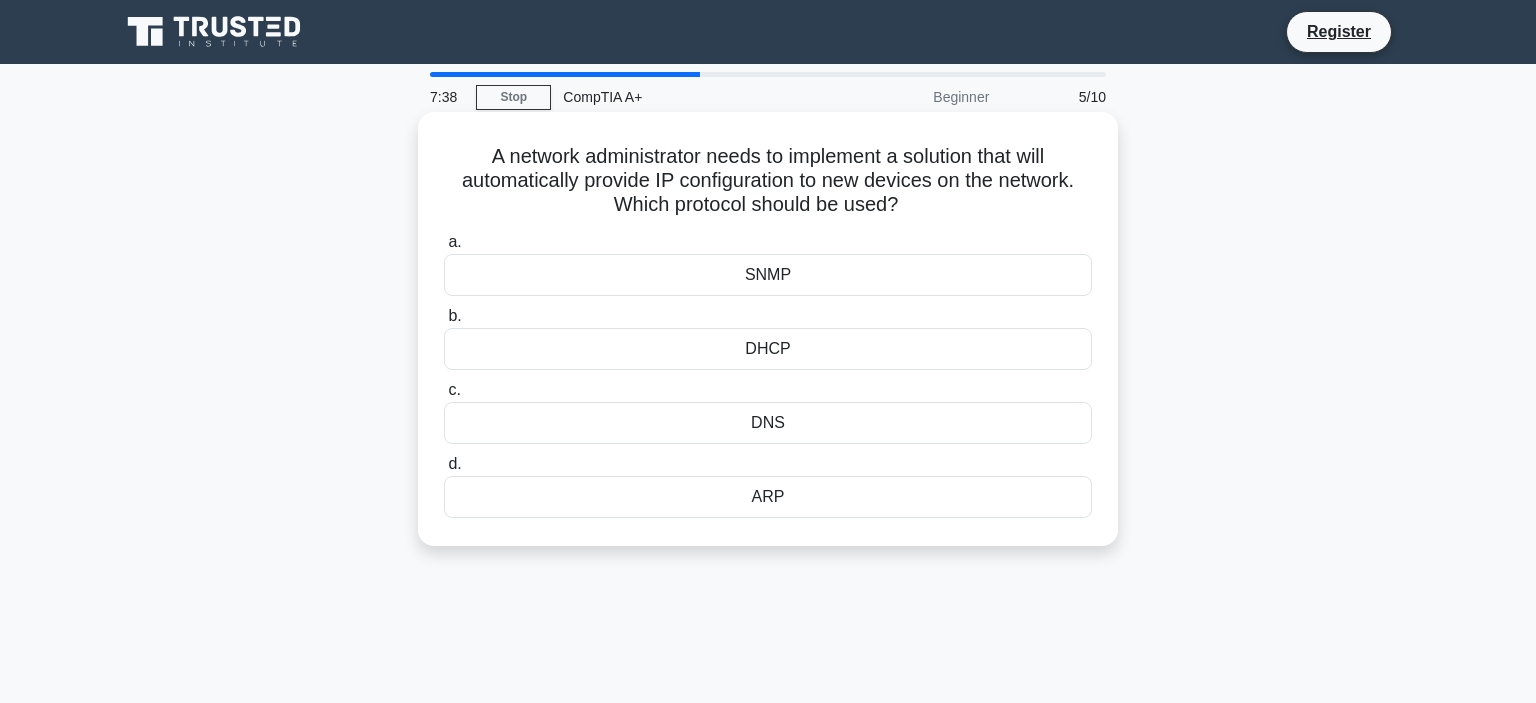click on "DNS" at bounding box center [768, 423] 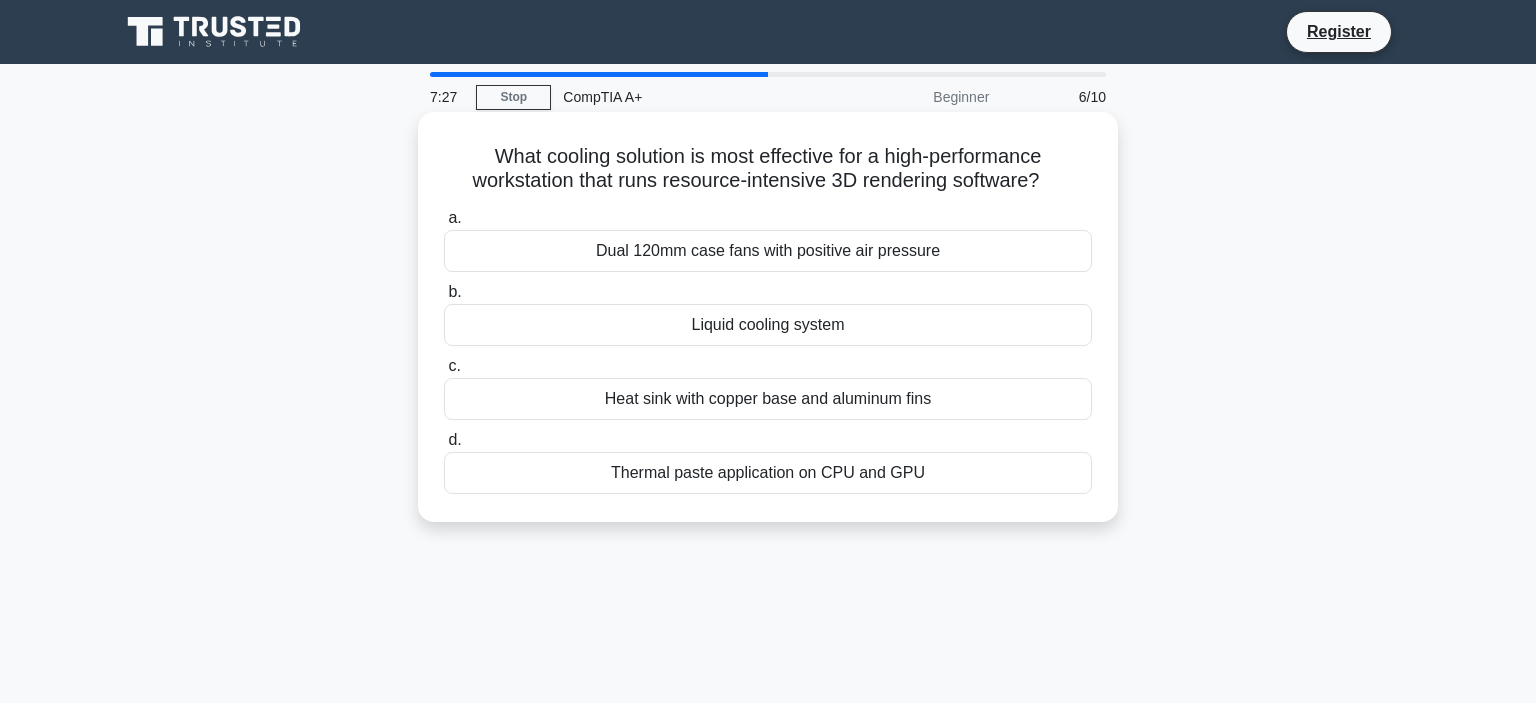 click on "Liquid cooling system" at bounding box center [768, 325] 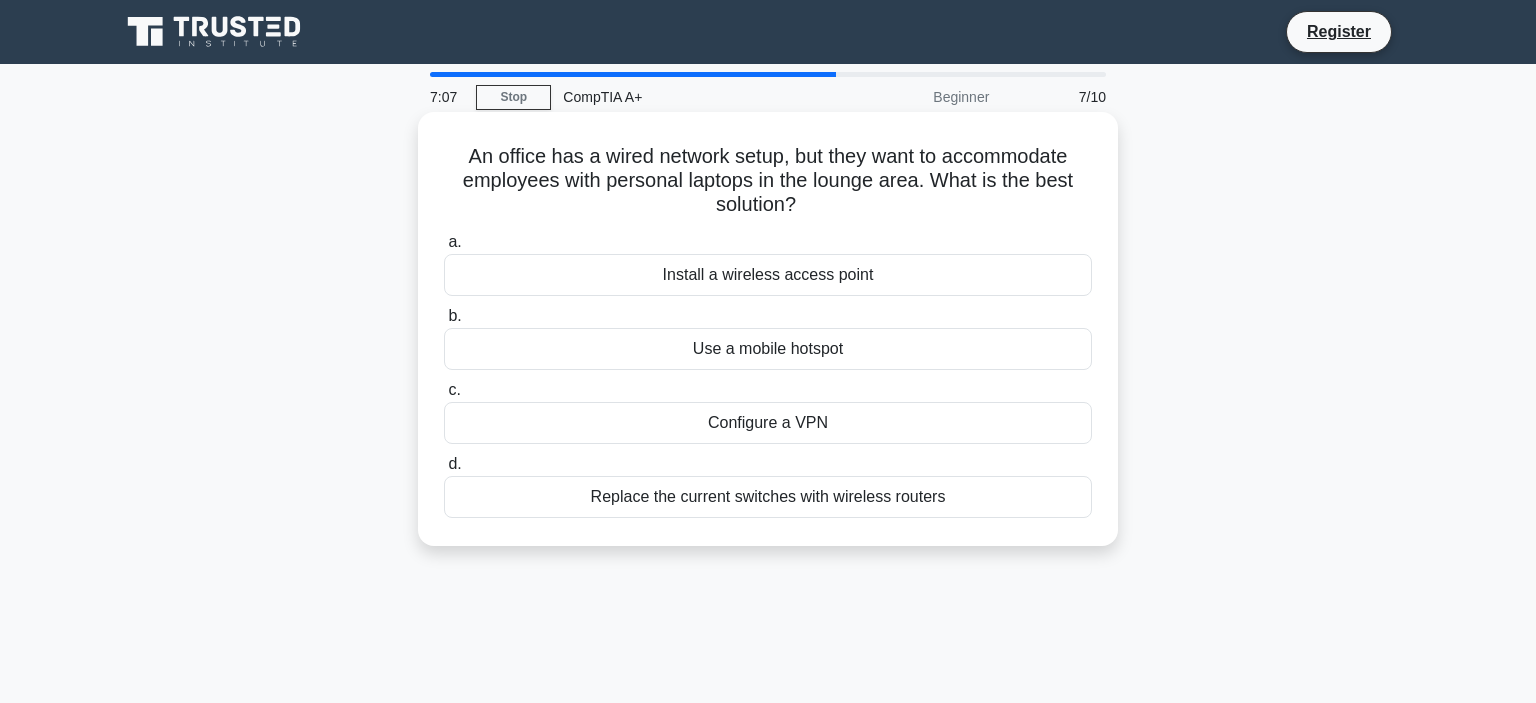 click on "Configure a VPN" at bounding box center (768, 423) 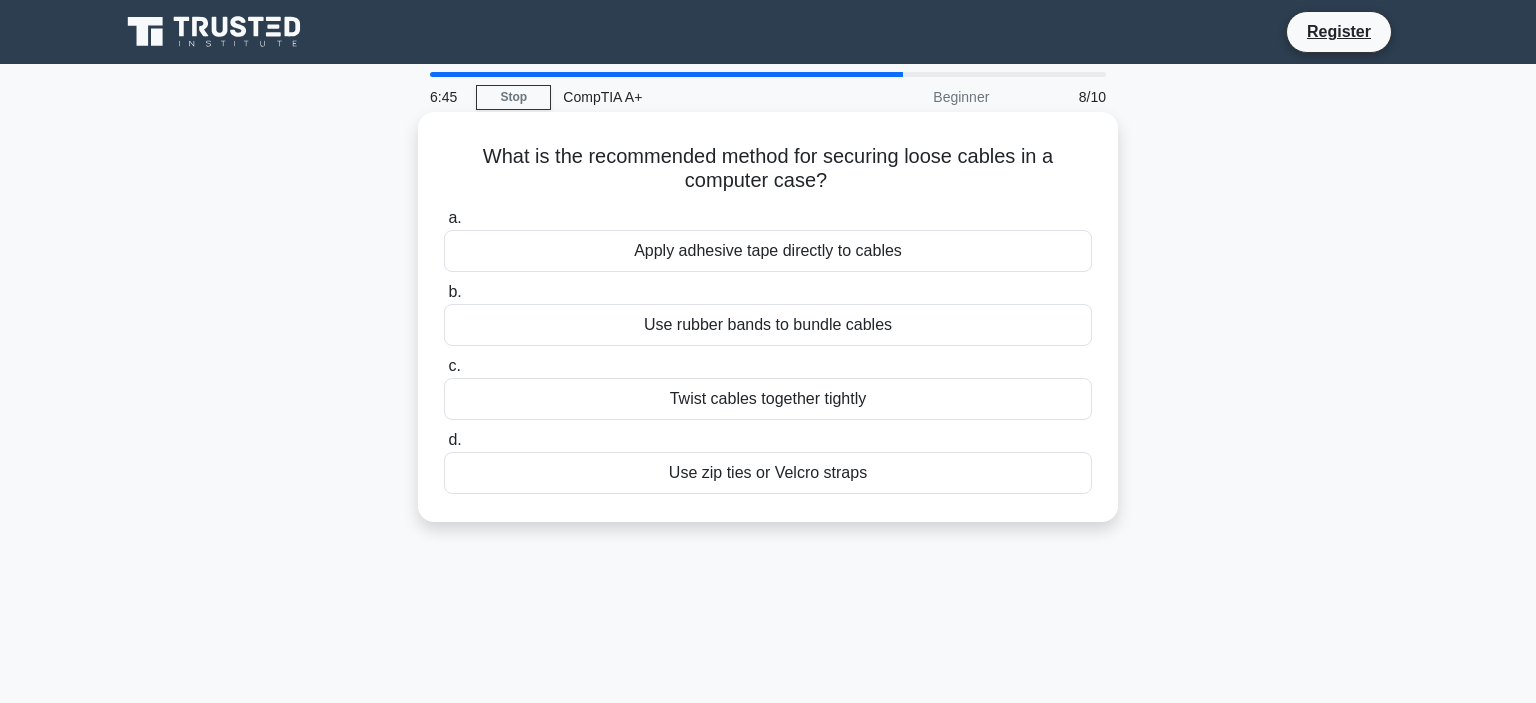 click on "Apply adhesive tape directly to cables" at bounding box center [768, 251] 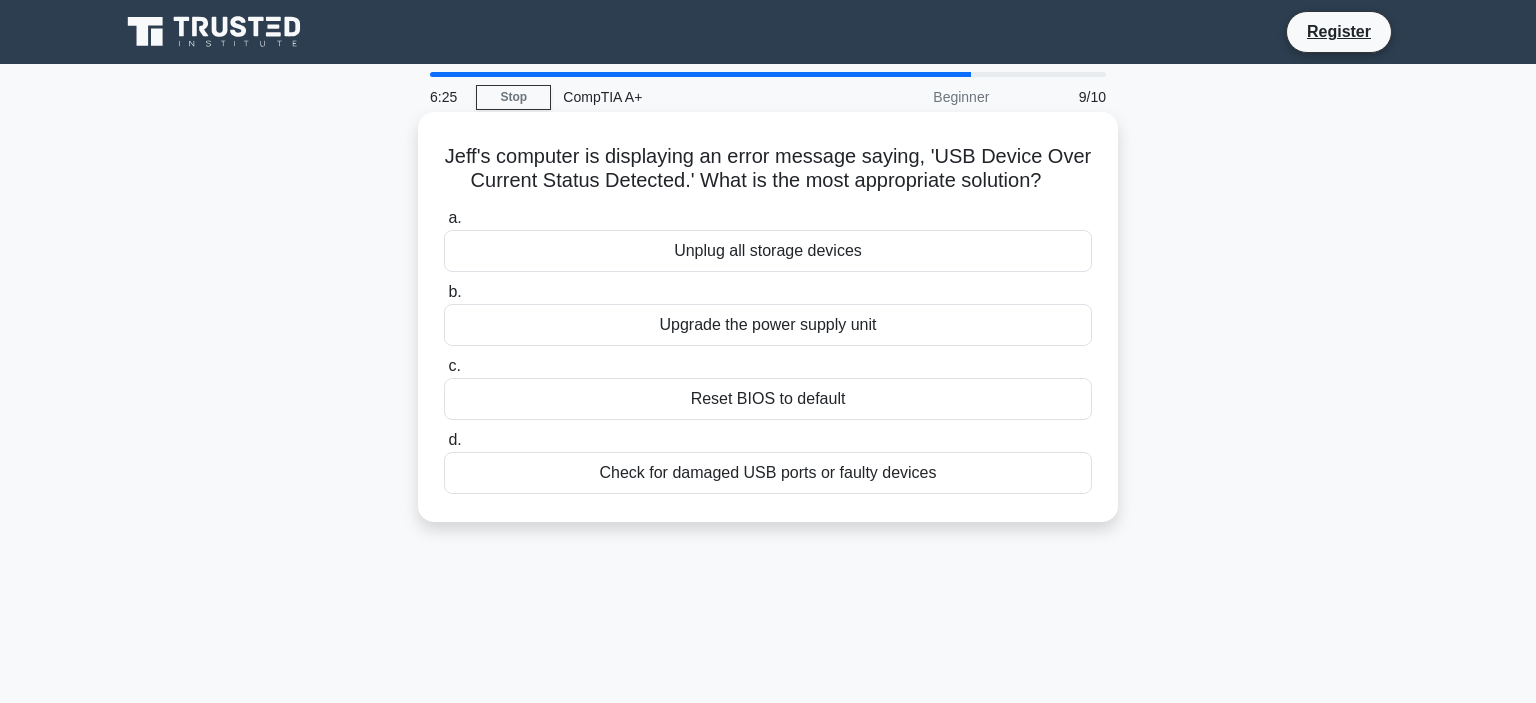 click on "Check for damaged USB ports or faulty devices" at bounding box center (768, 473) 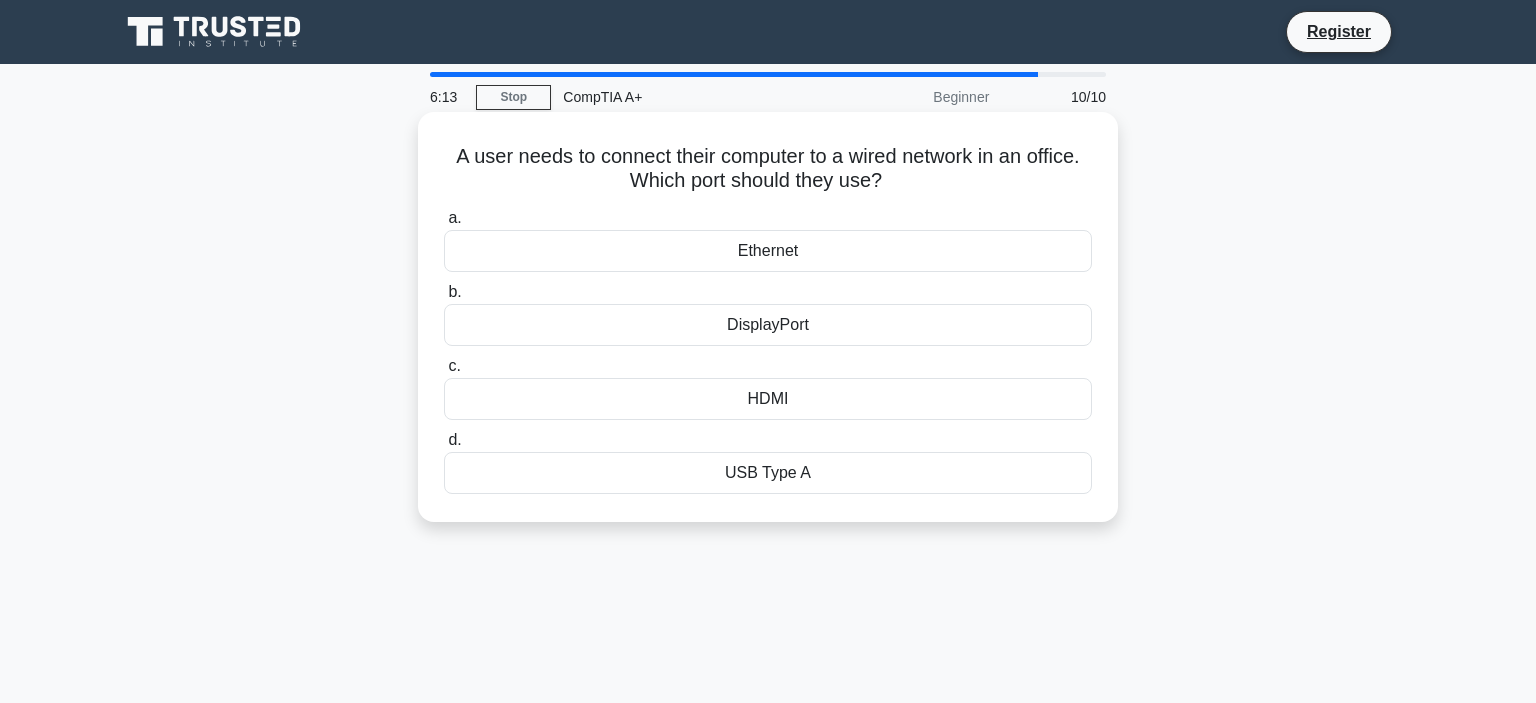 click on "Ethernet" at bounding box center [768, 251] 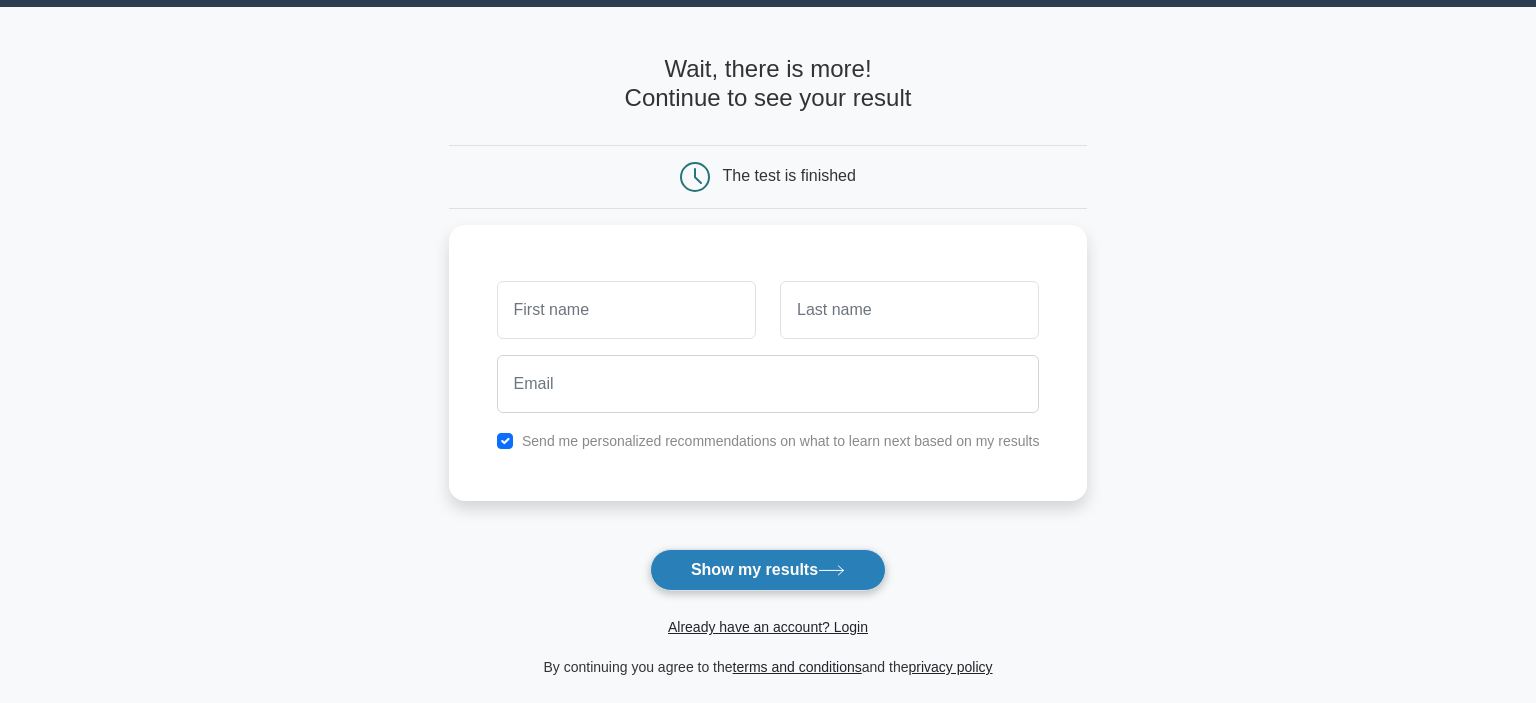 scroll, scrollTop: 105, scrollLeft: 0, axis: vertical 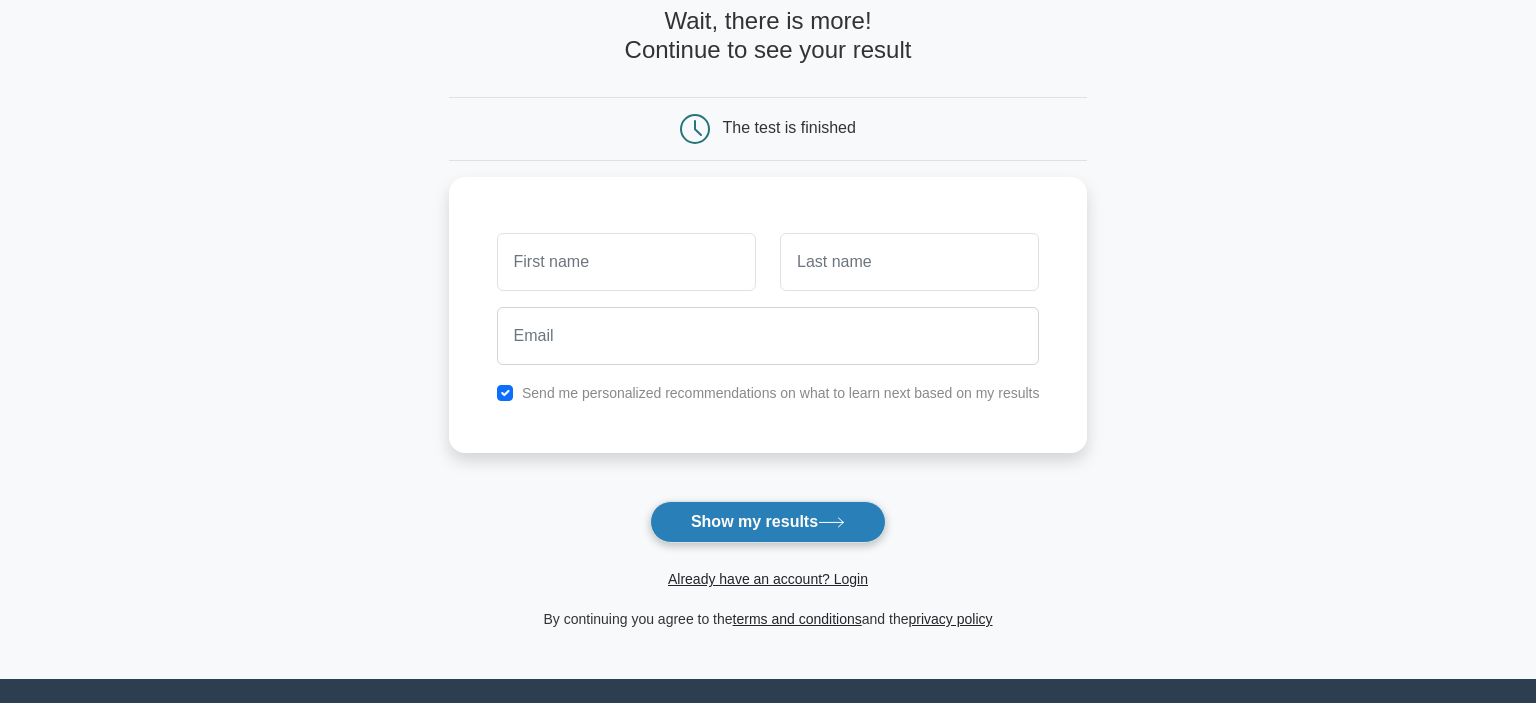 click on "Show my results" at bounding box center (768, 522) 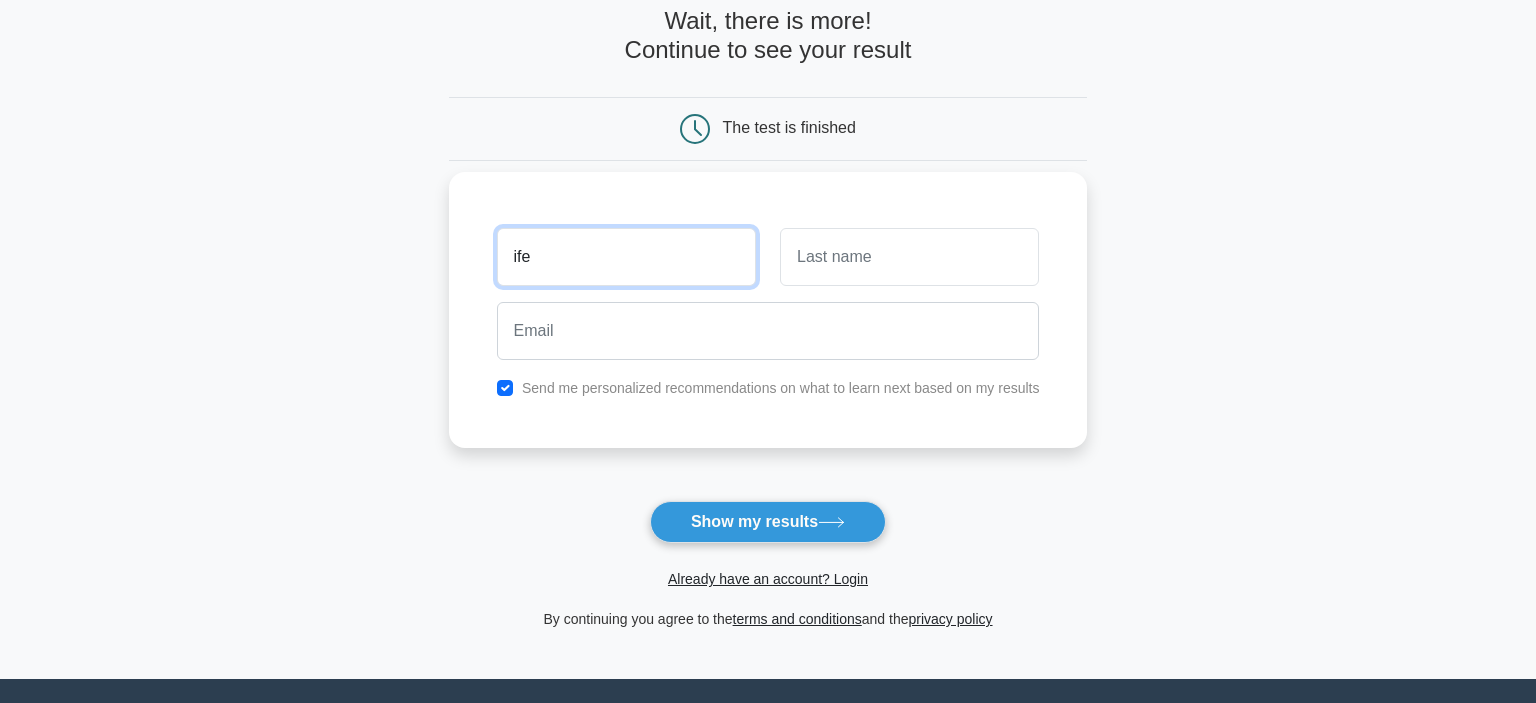 type on "ife" 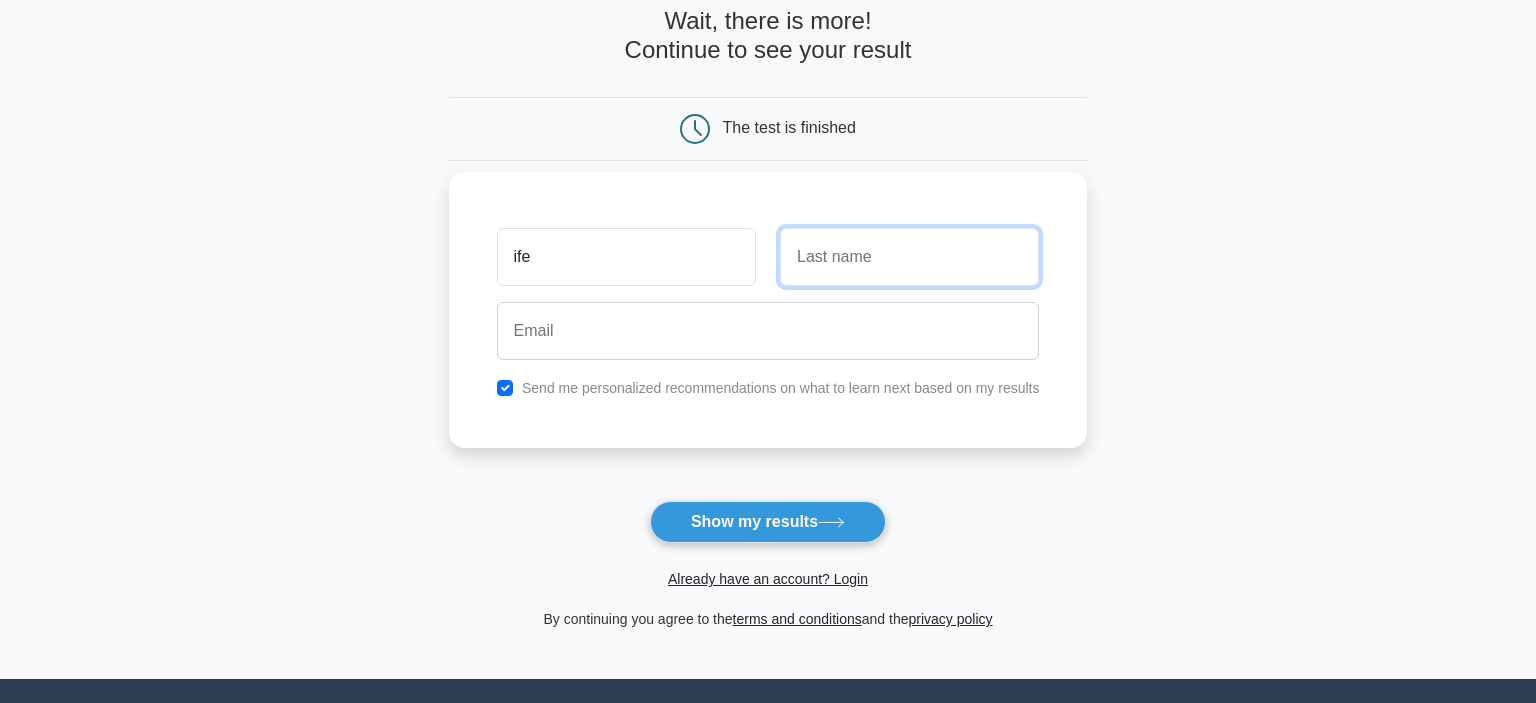 click at bounding box center [909, 257] 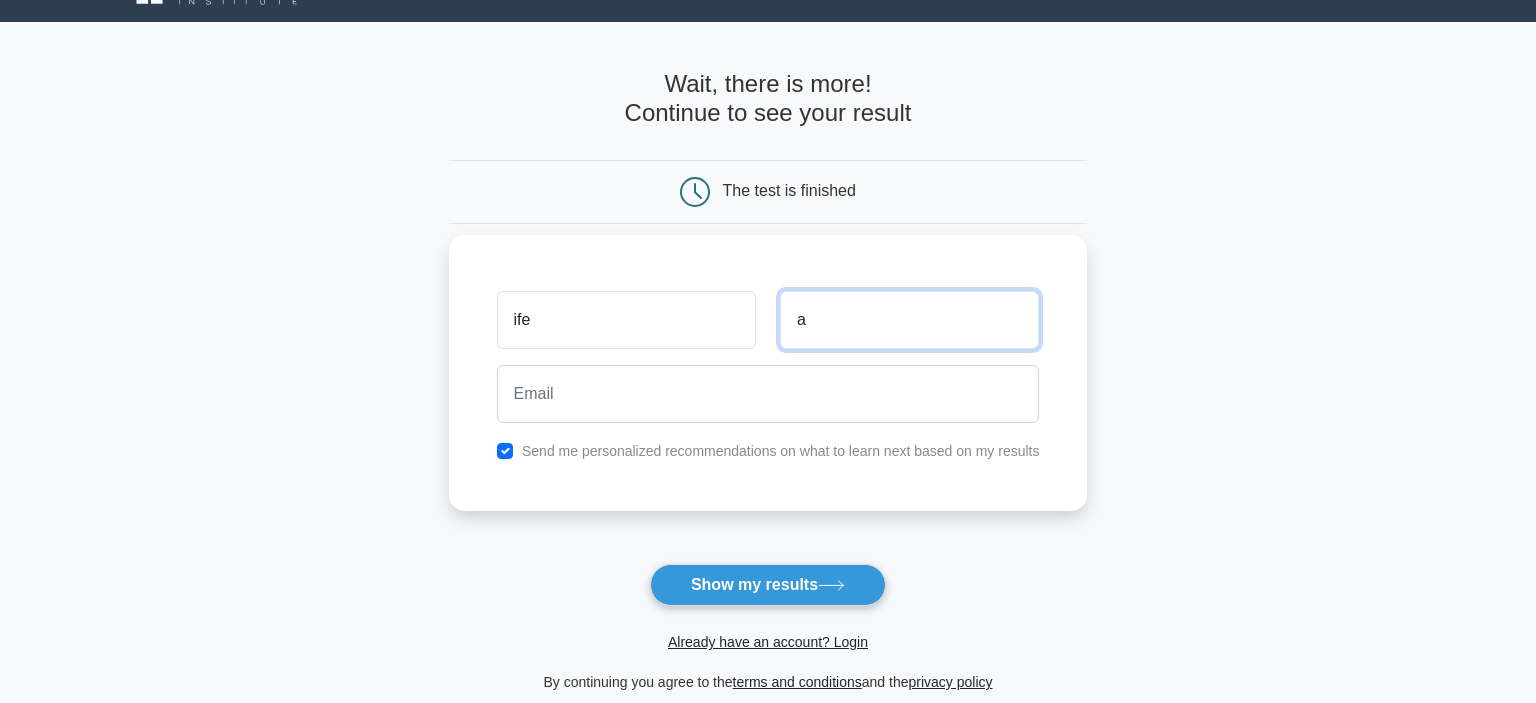 scroll, scrollTop: 0, scrollLeft: 0, axis: both 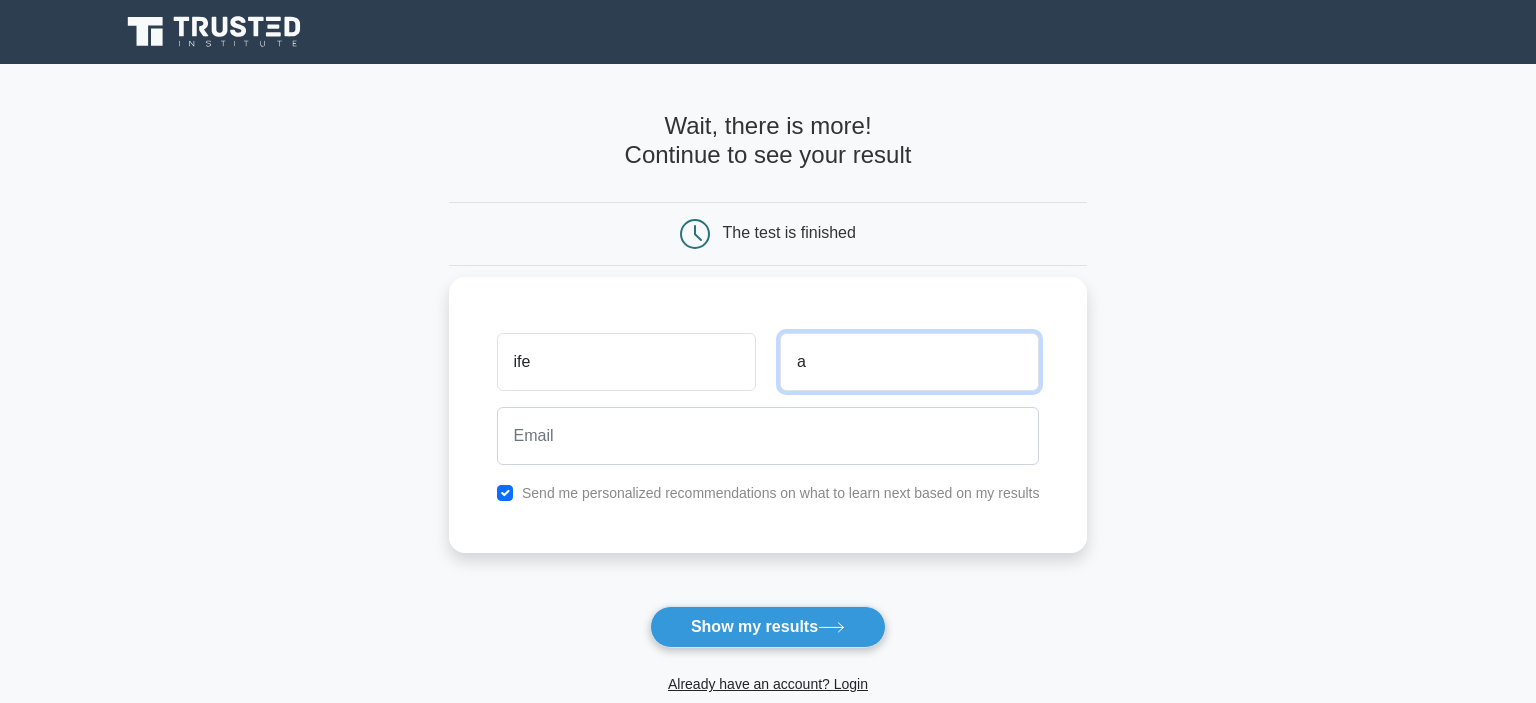 click on "a" at bounding box center (909, 362) 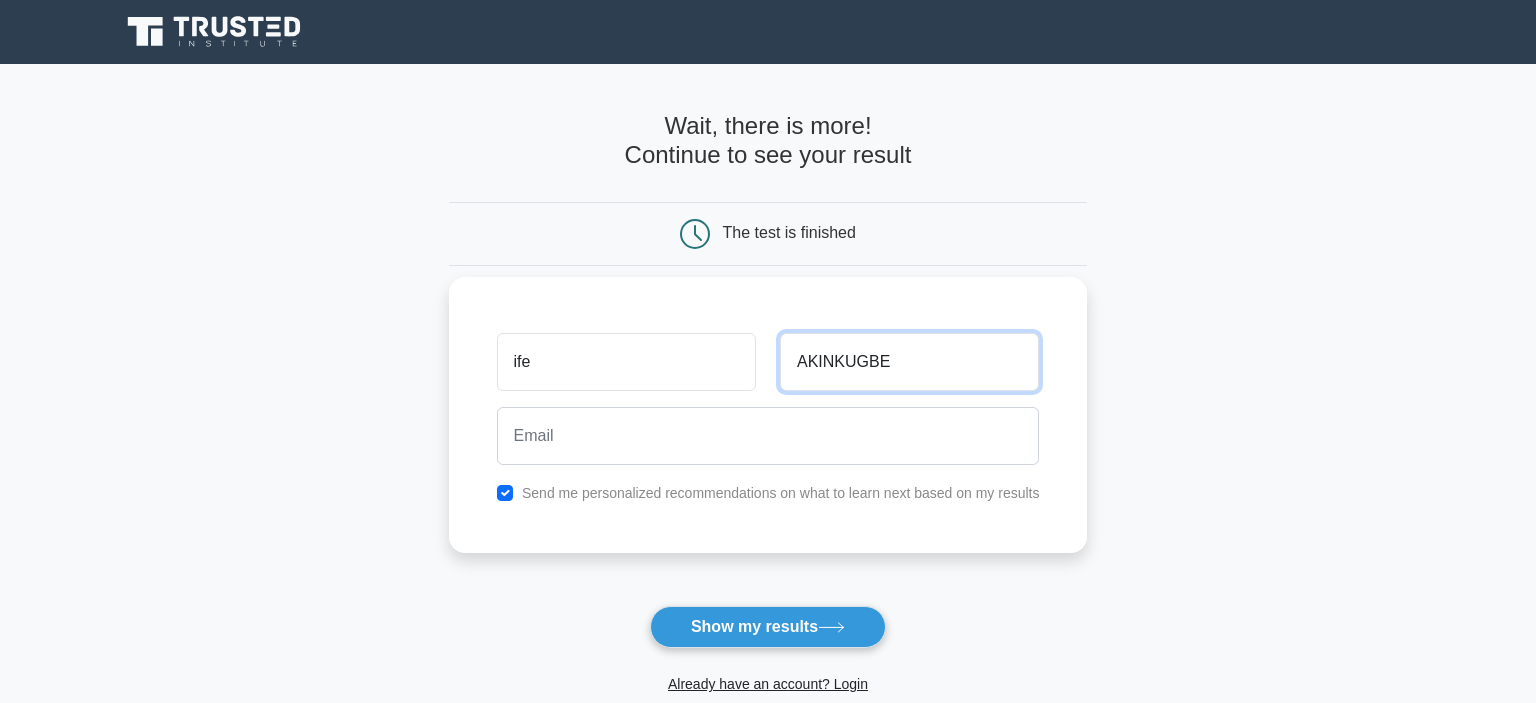 type on "AKINKUGBE" 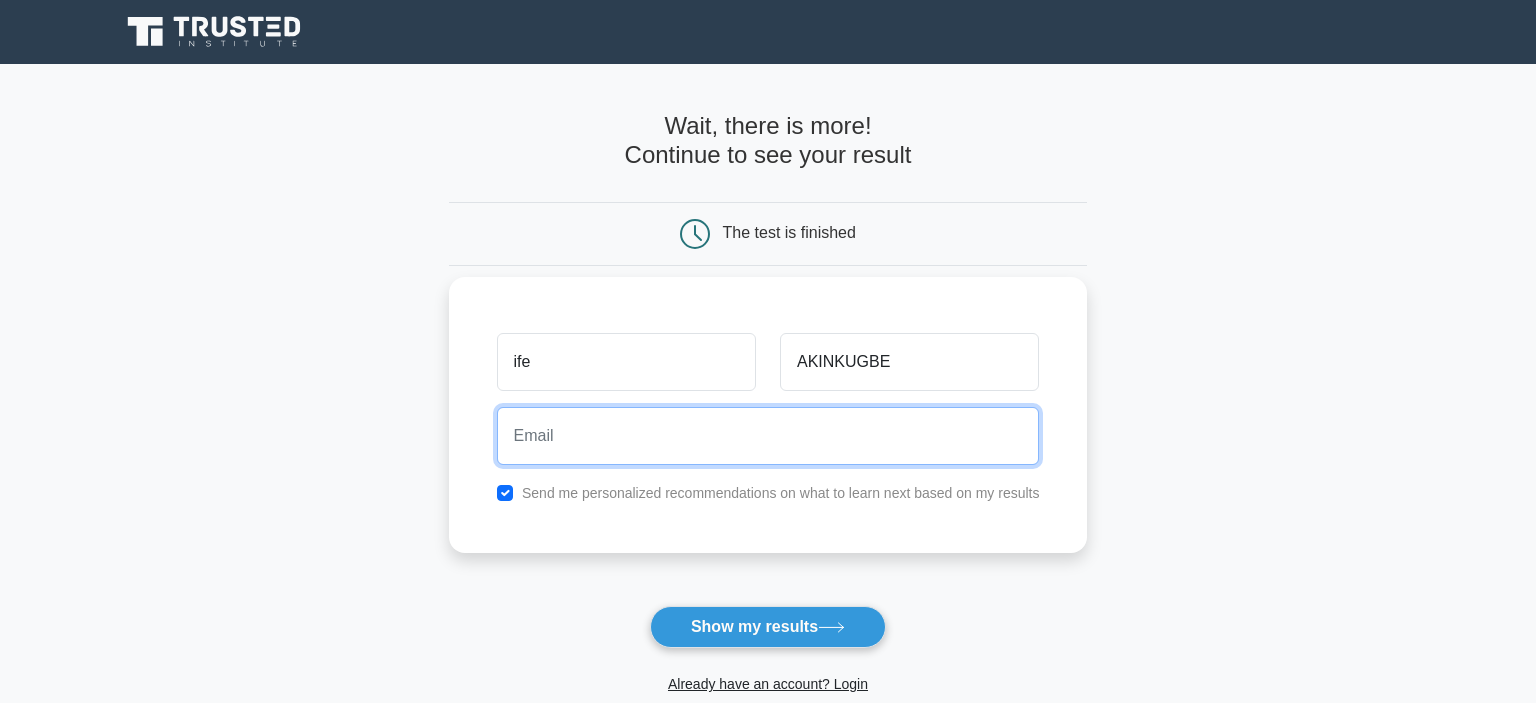 click at bounding box center (768, 436) 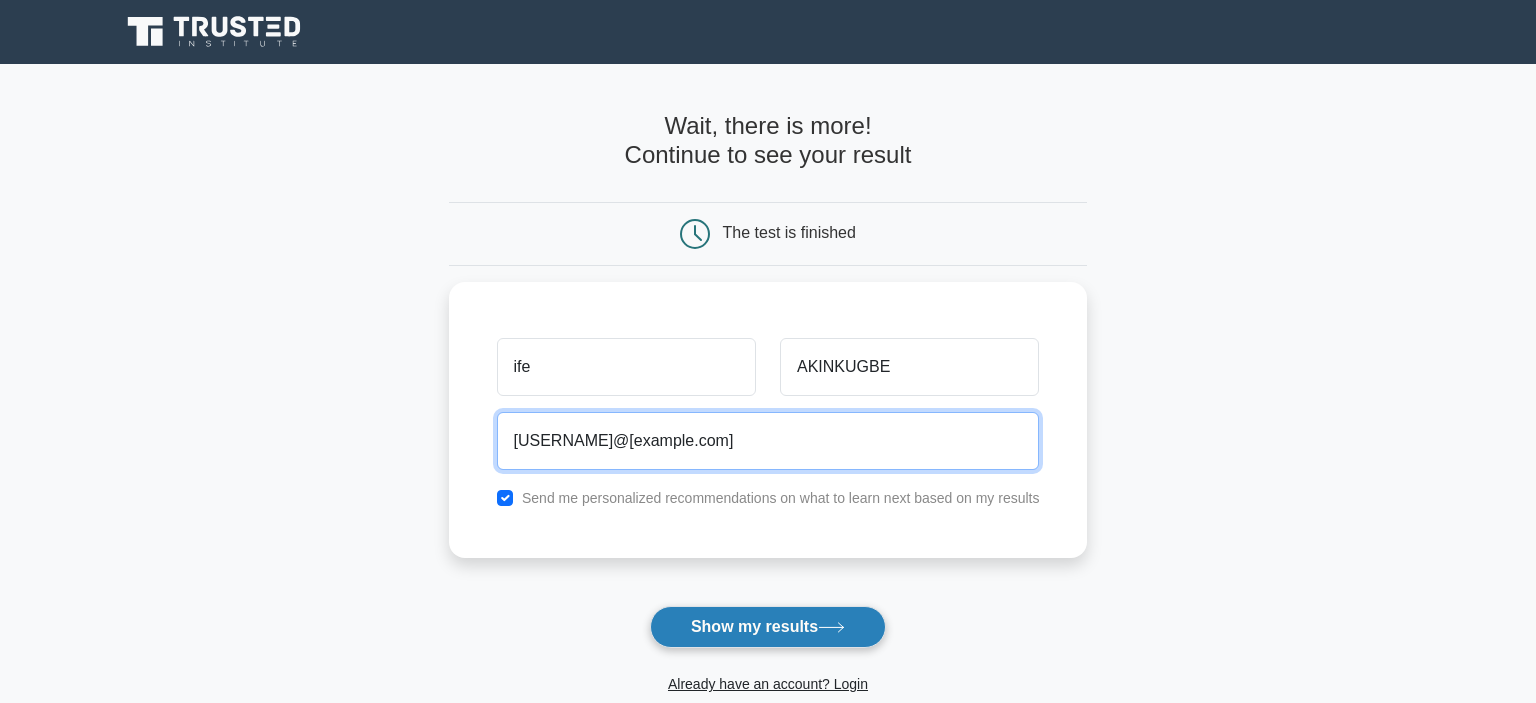 type on "ifeoluwaakinkugbe@yahoo.com" 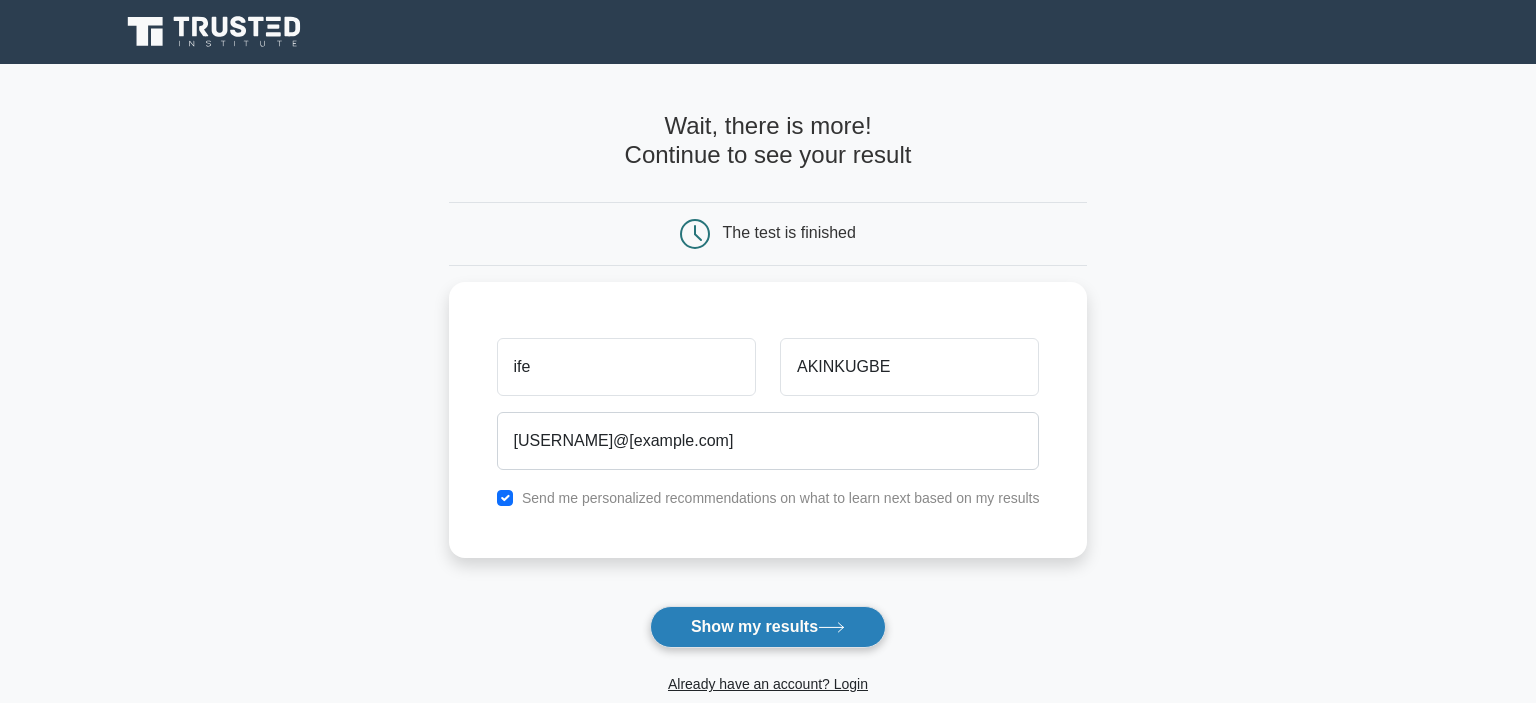 click on "Show my results" at bounding box center [768, 627] 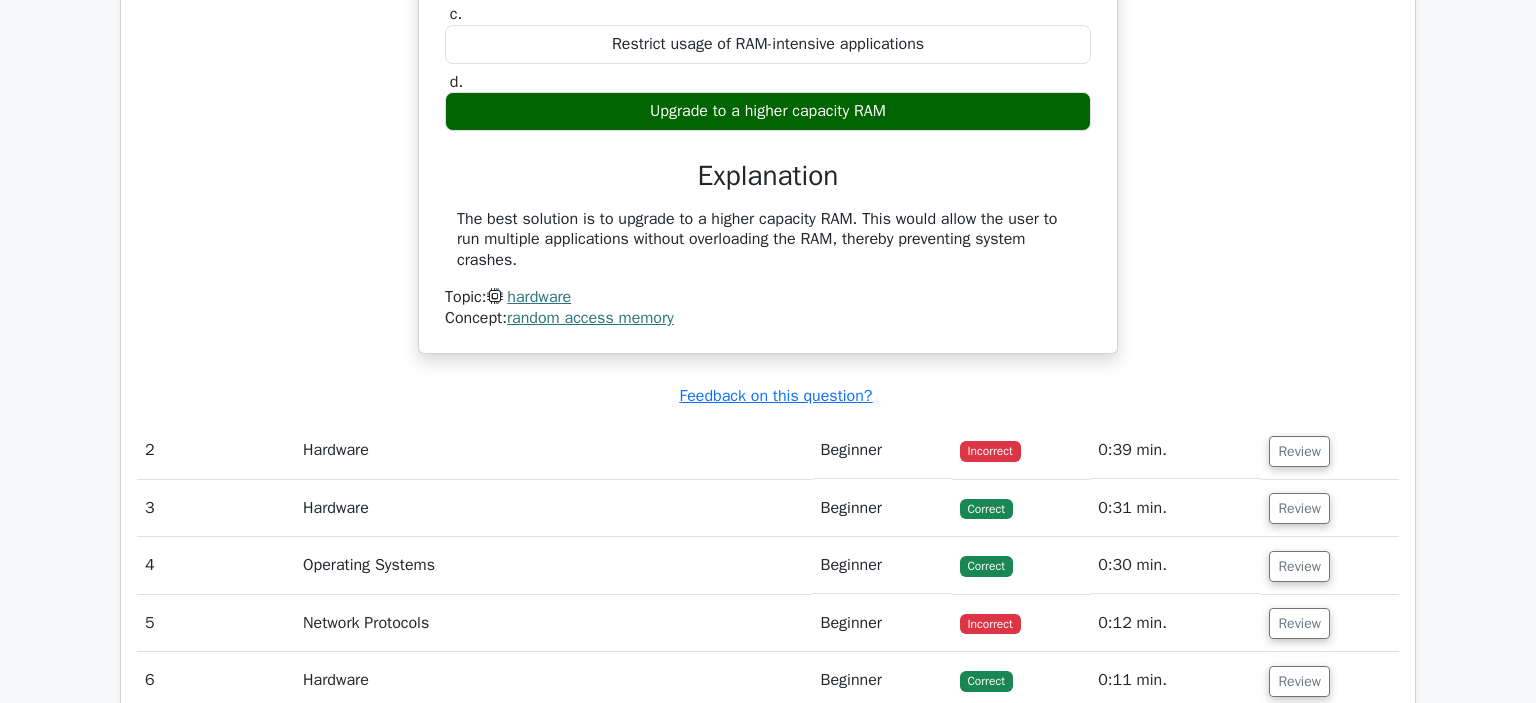 scroll, scrollTop: 1795, scrollLeft: 0, axis: vertical 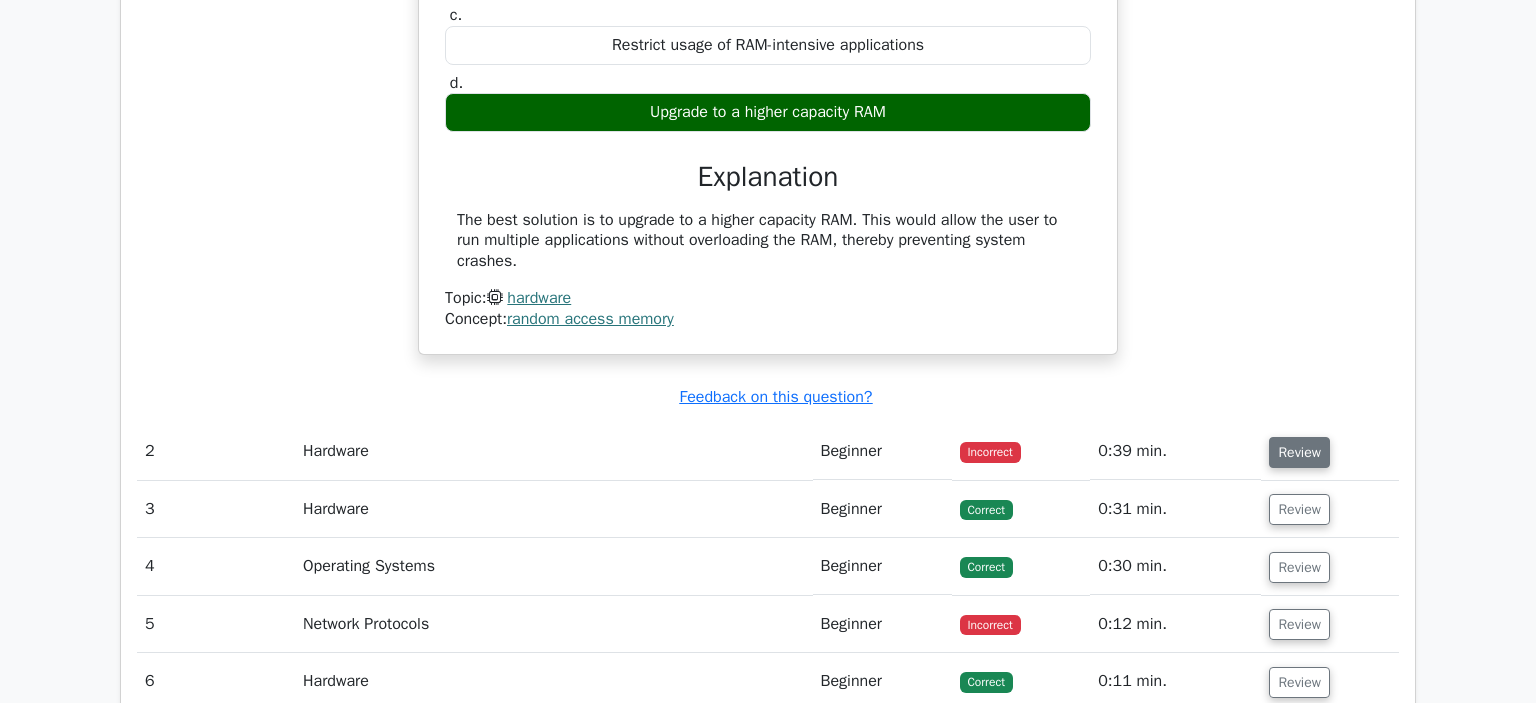 click on "Review" at bounding box center (1299, 452) 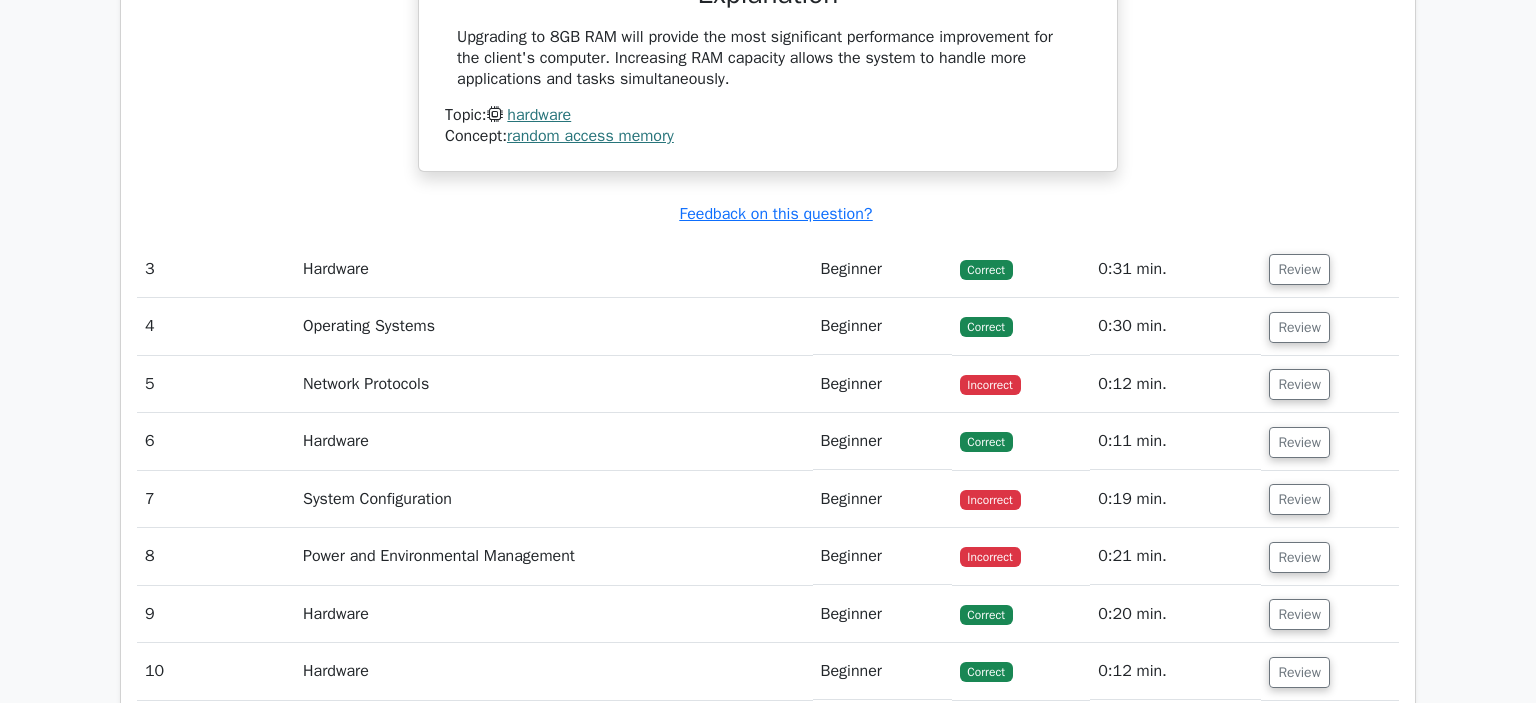 scroll, scrollTop: 2745, scrollLeft: 0, axis: vertical 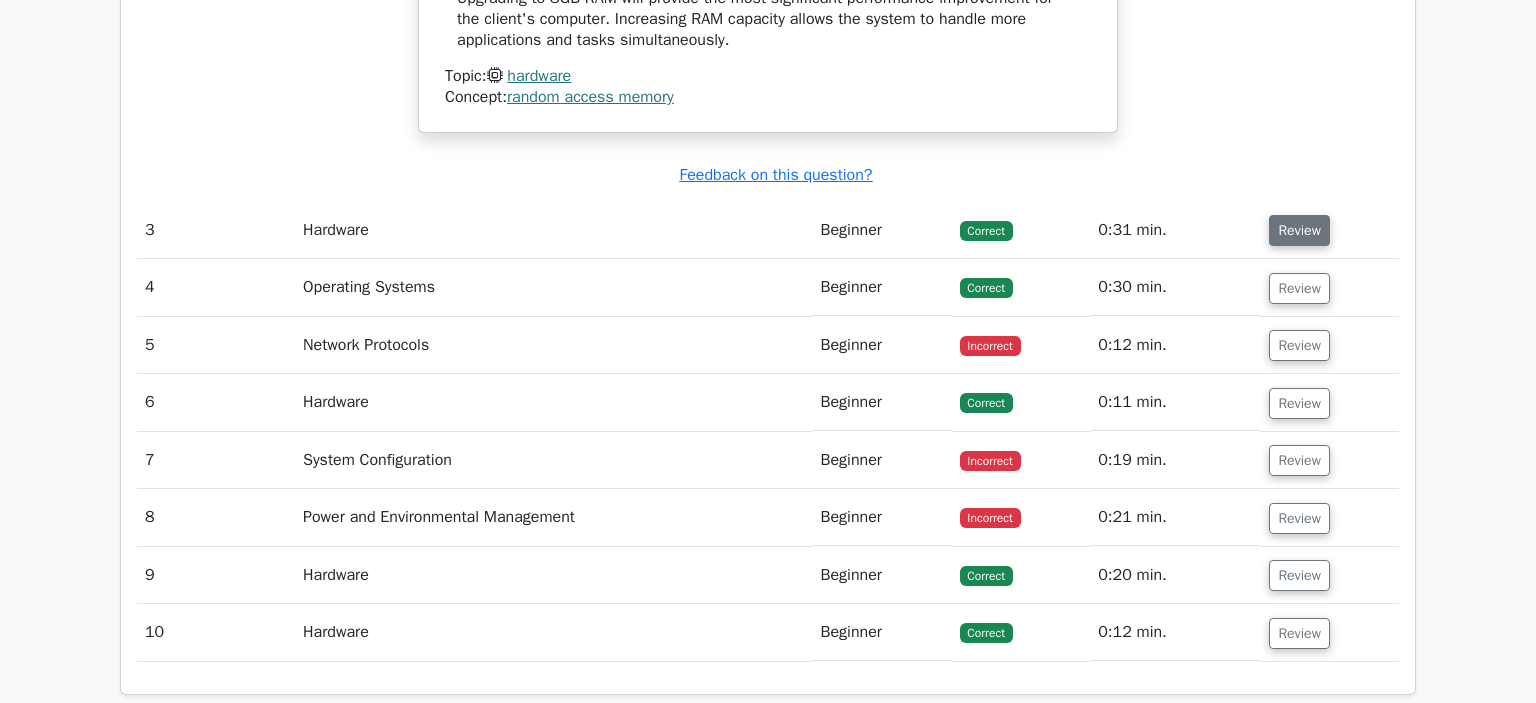 click on "Review" at bounding box center (1299, 230) 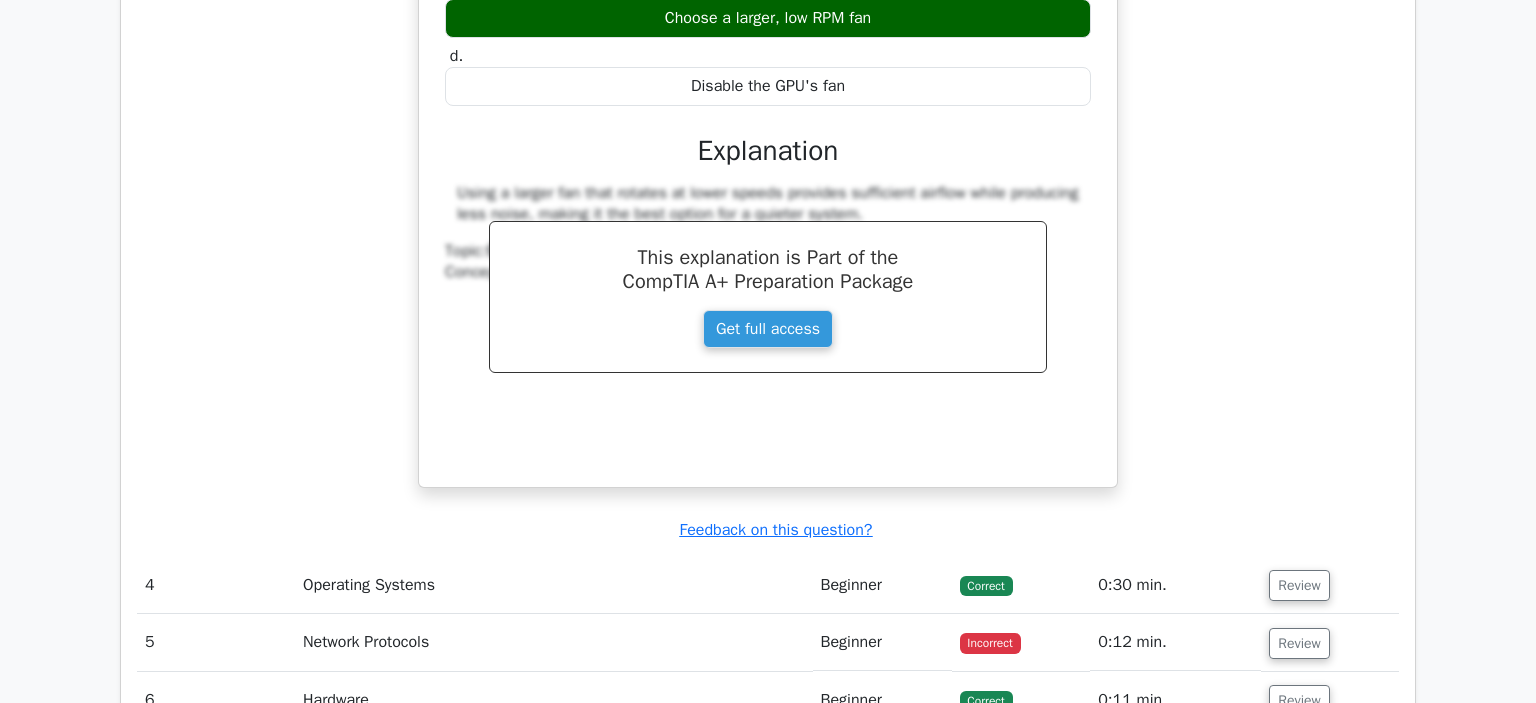 scroll, scrollTop: 3484, scrollLeft: 0, axis: vertical 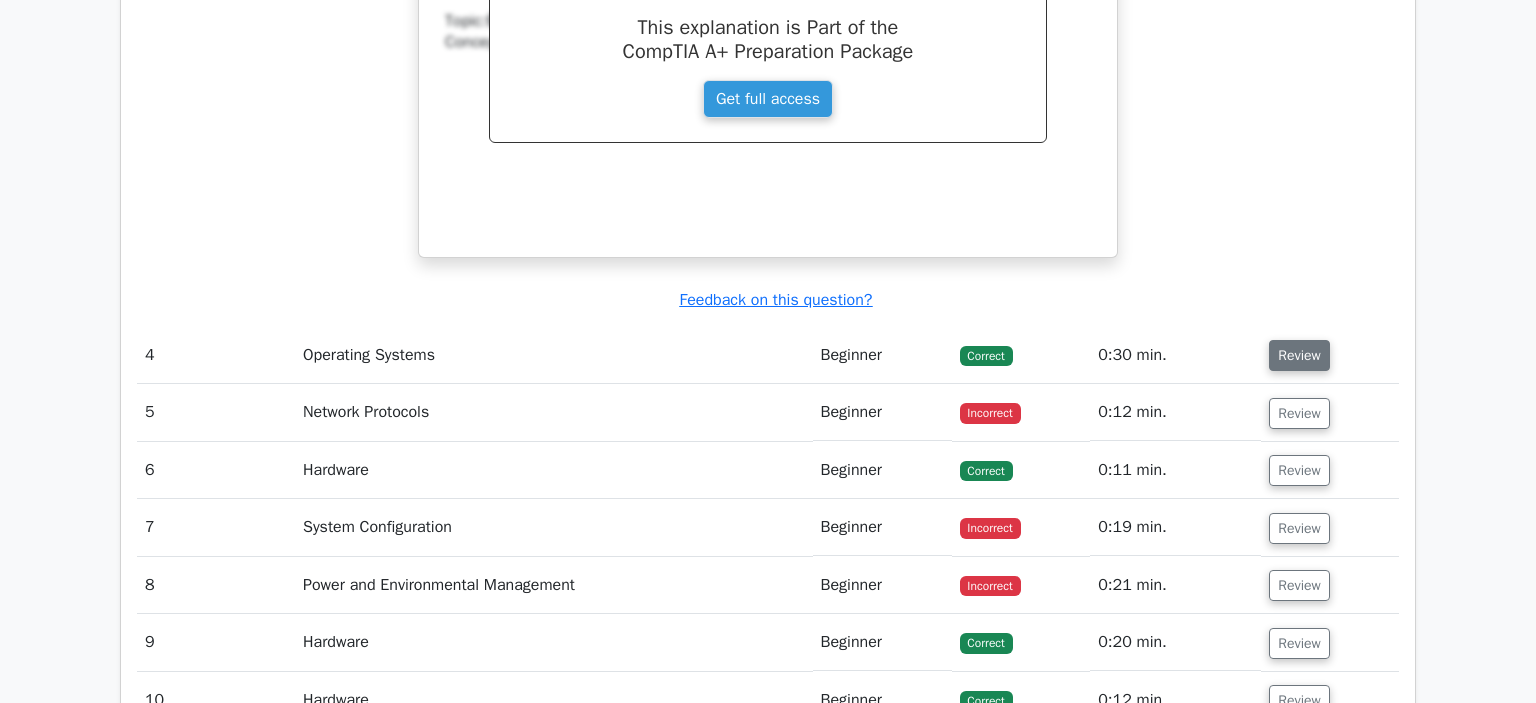 click on "Review" at bounding box center [1299, 355] 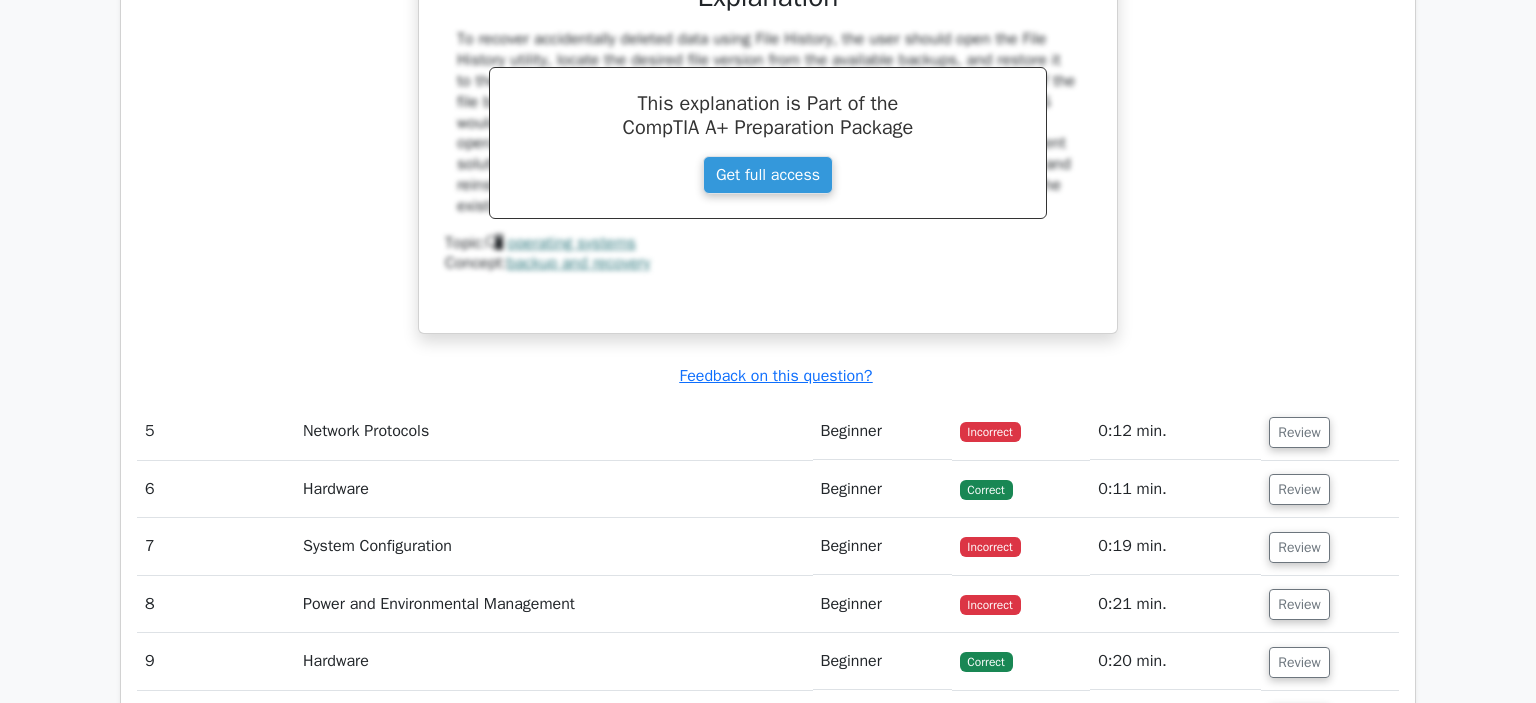 scroll, scrollTop: 4329, scrollLeft: 0, axis: vertical 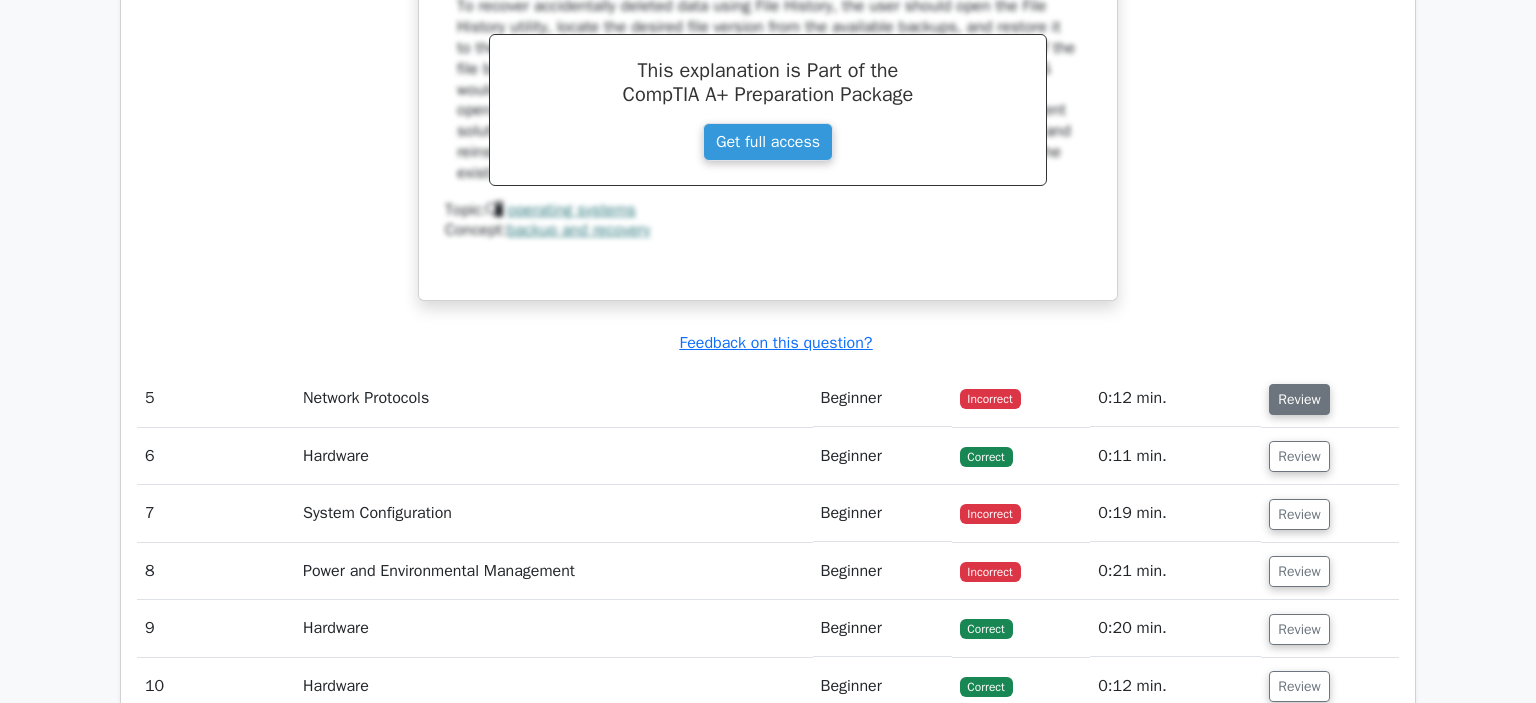 click on "Review" at bounding box center (1299, 399) 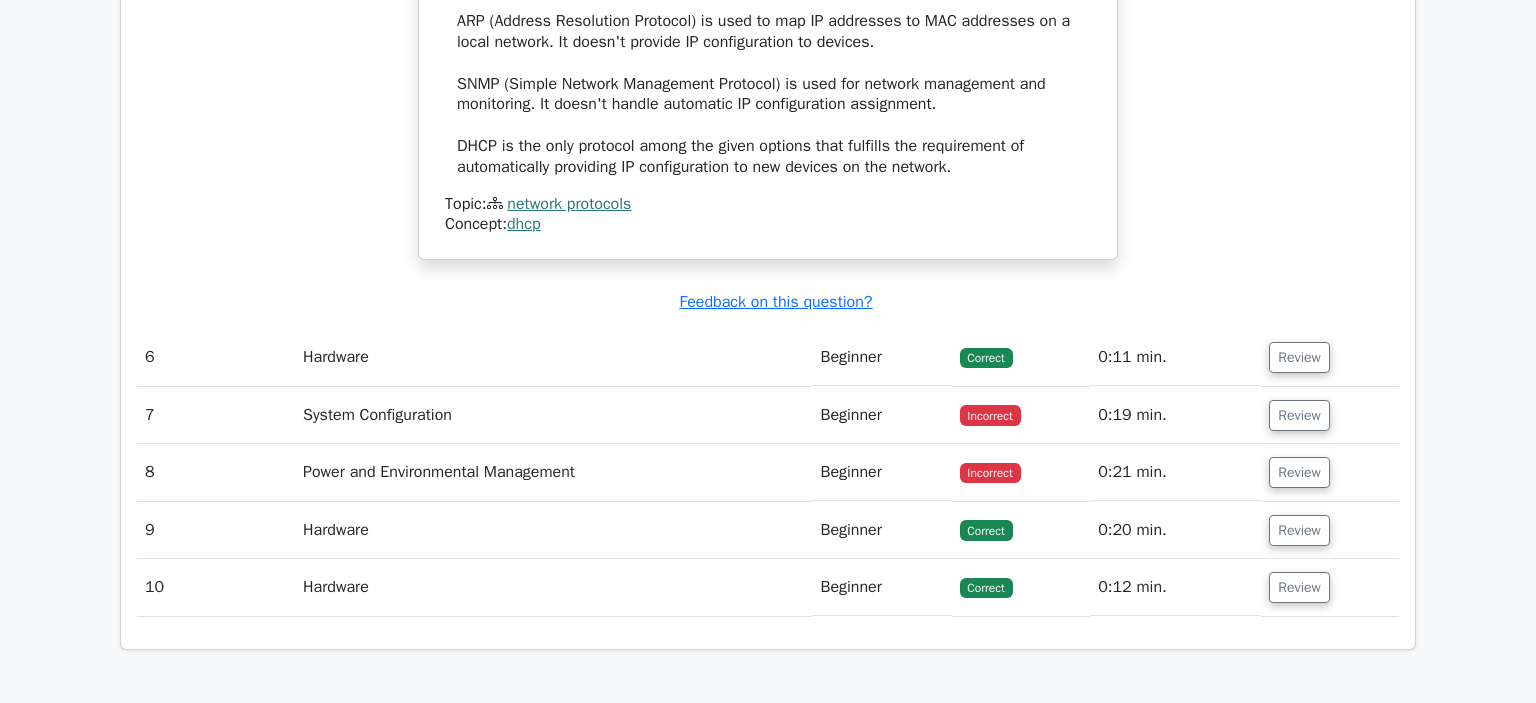 scroll, scrollTop: 5491, scrollLeft: 0, axis: vertical 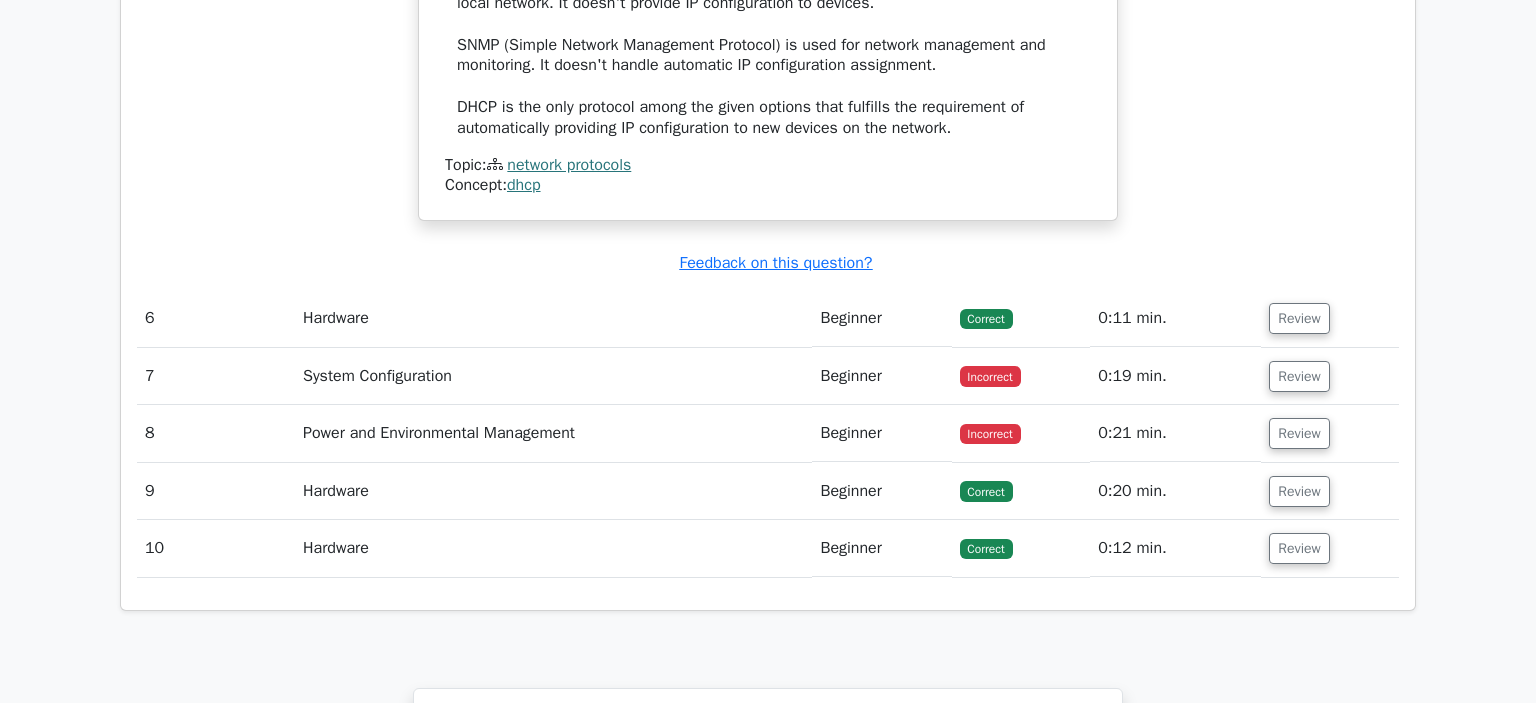 click on "Review" at bounding box center [1330, 318] 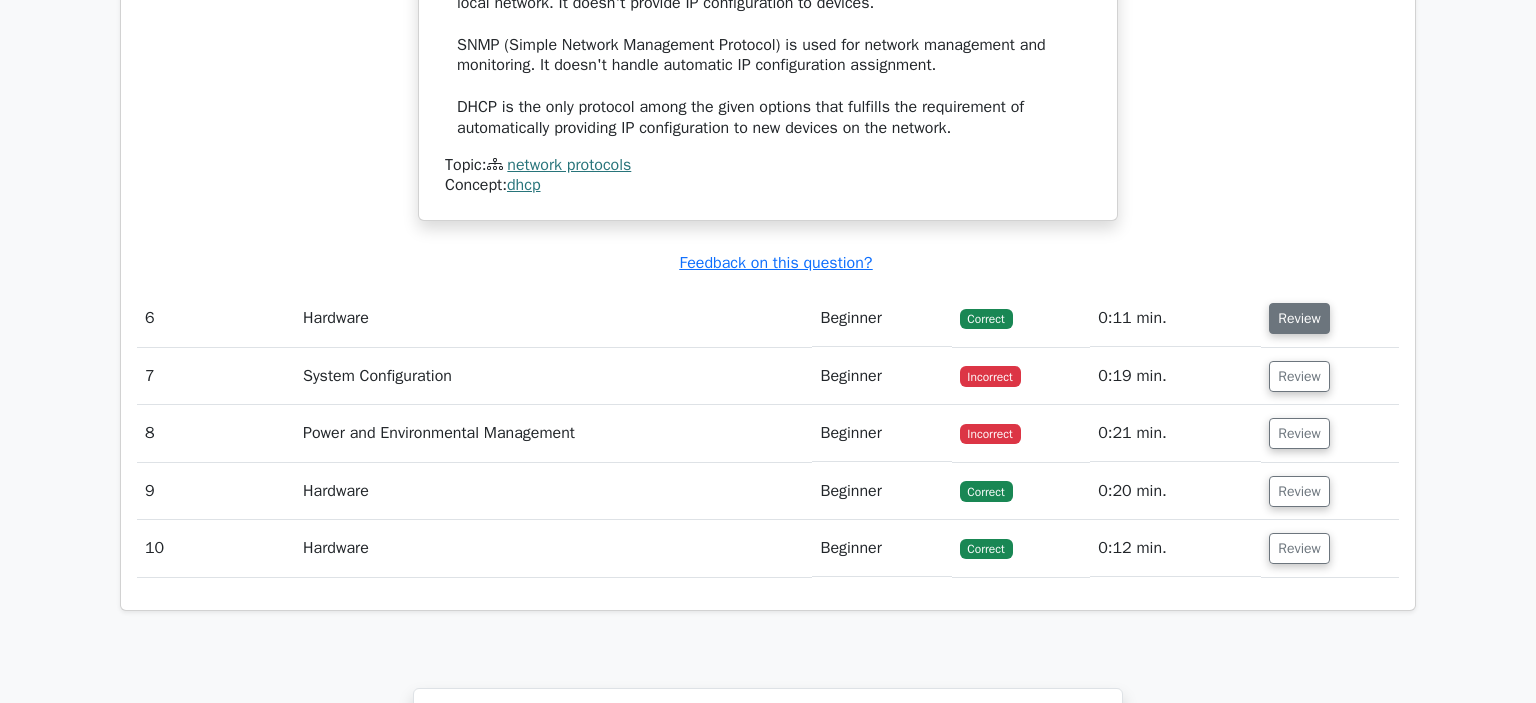 click on "Review" at bounding box center [1299, 318] 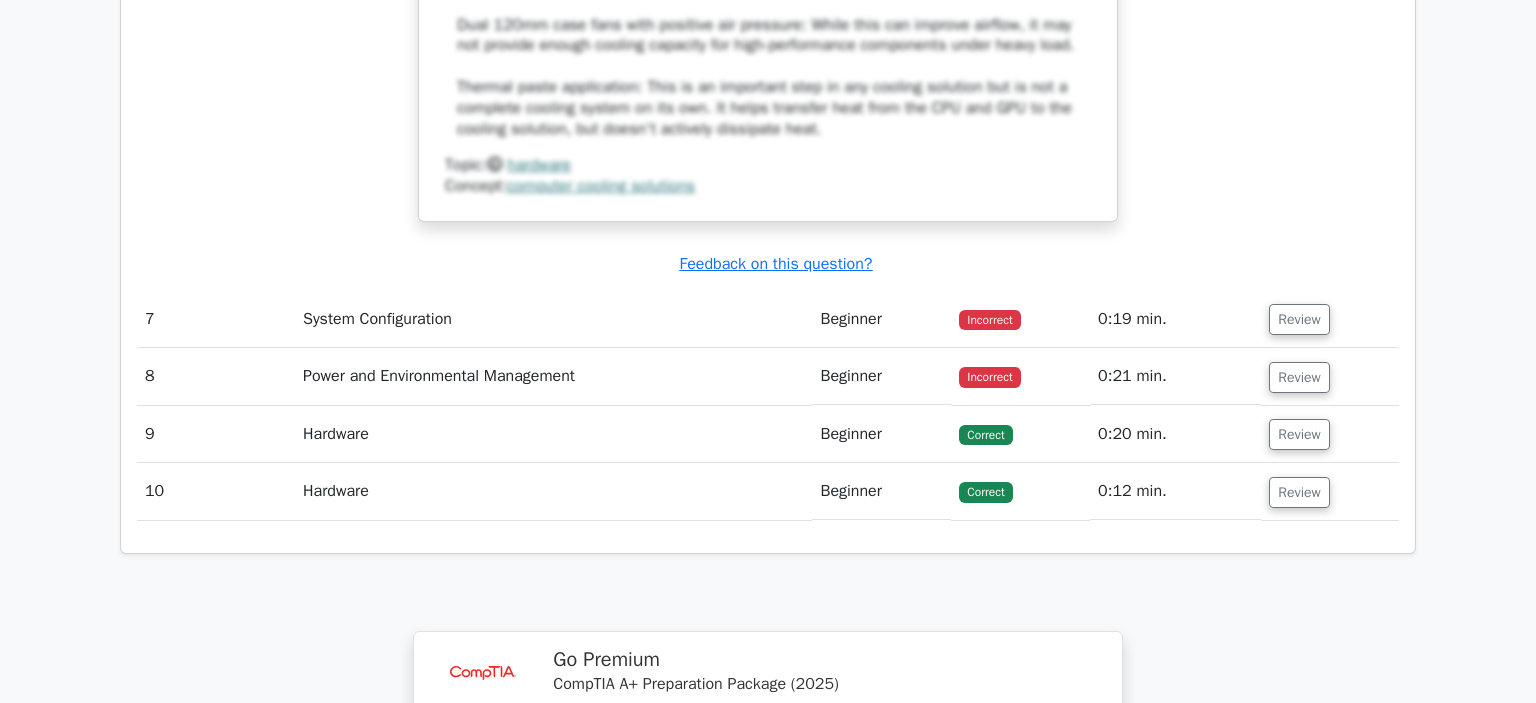 scroll, scrollTop: 6864, scrollLeft: 0, axis: vertical 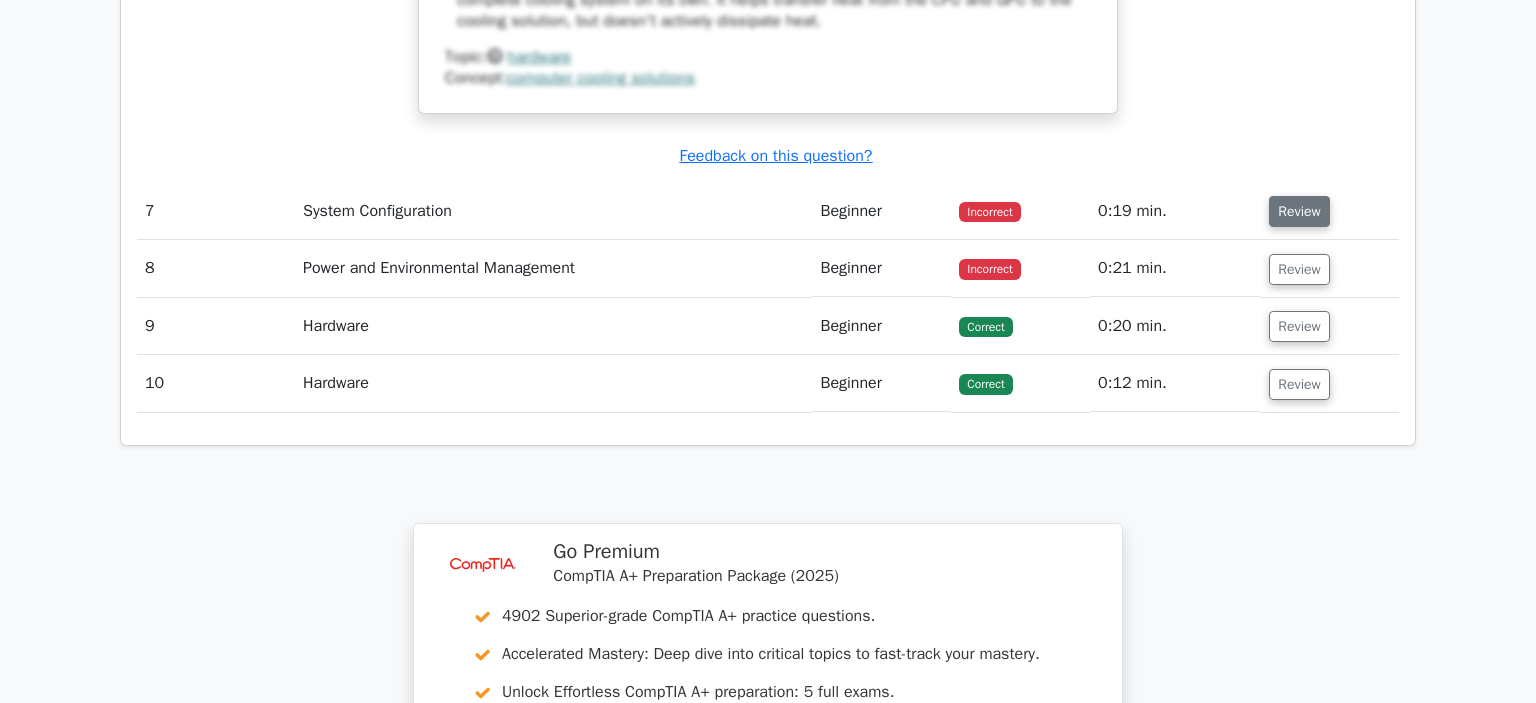 click on "Review" at bounding box center (1299, 211) 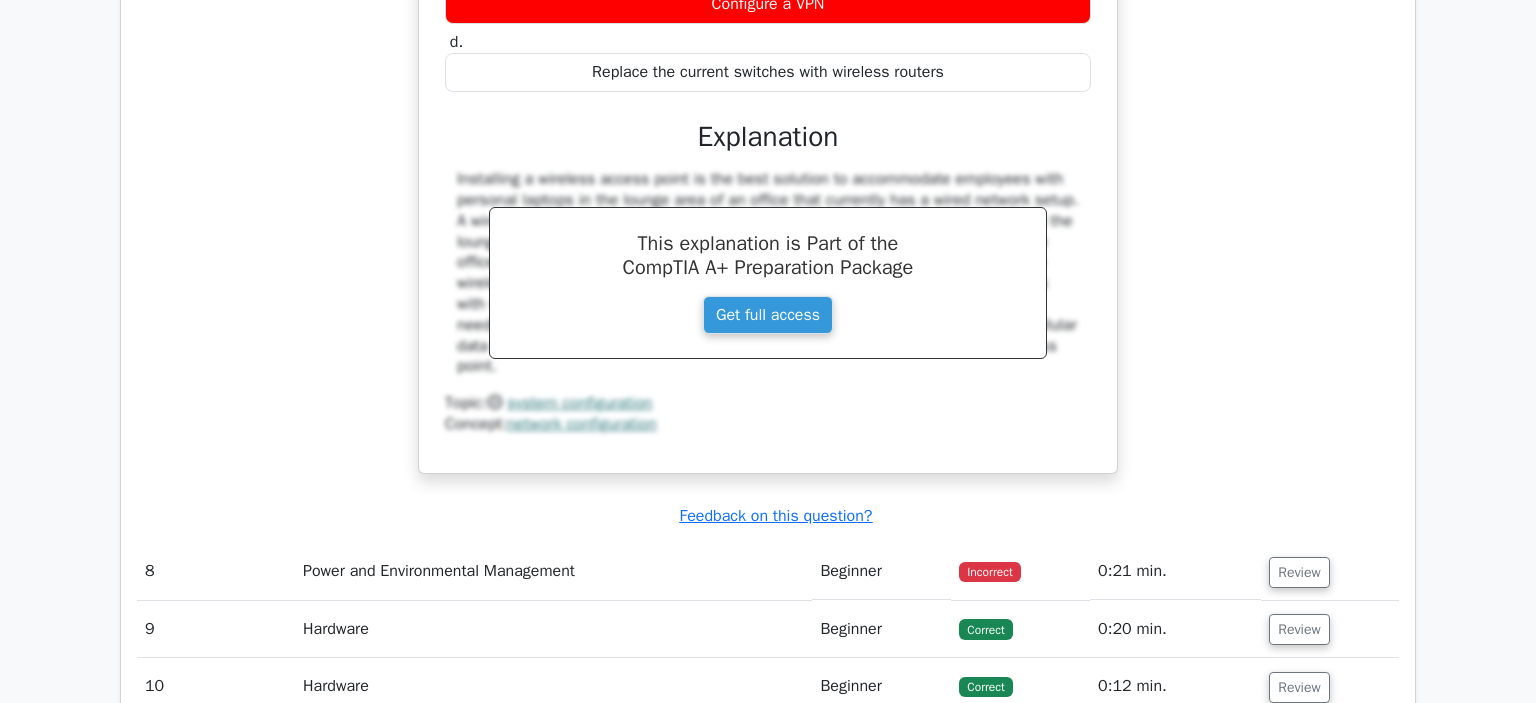 scroll, scrollTop: 7708, scrollLeft: 0, axis: vertical 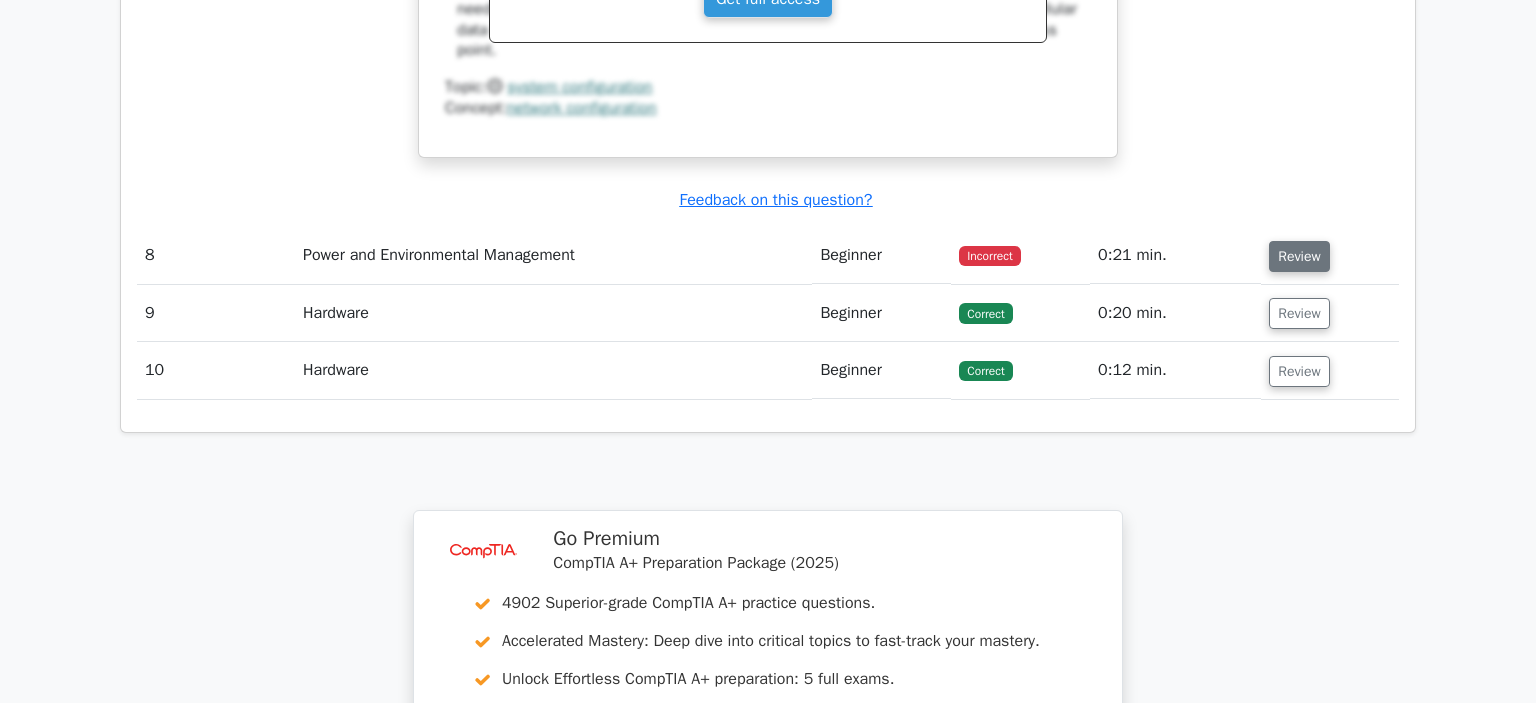 click on "Review" at bounding box center (1299, 256) 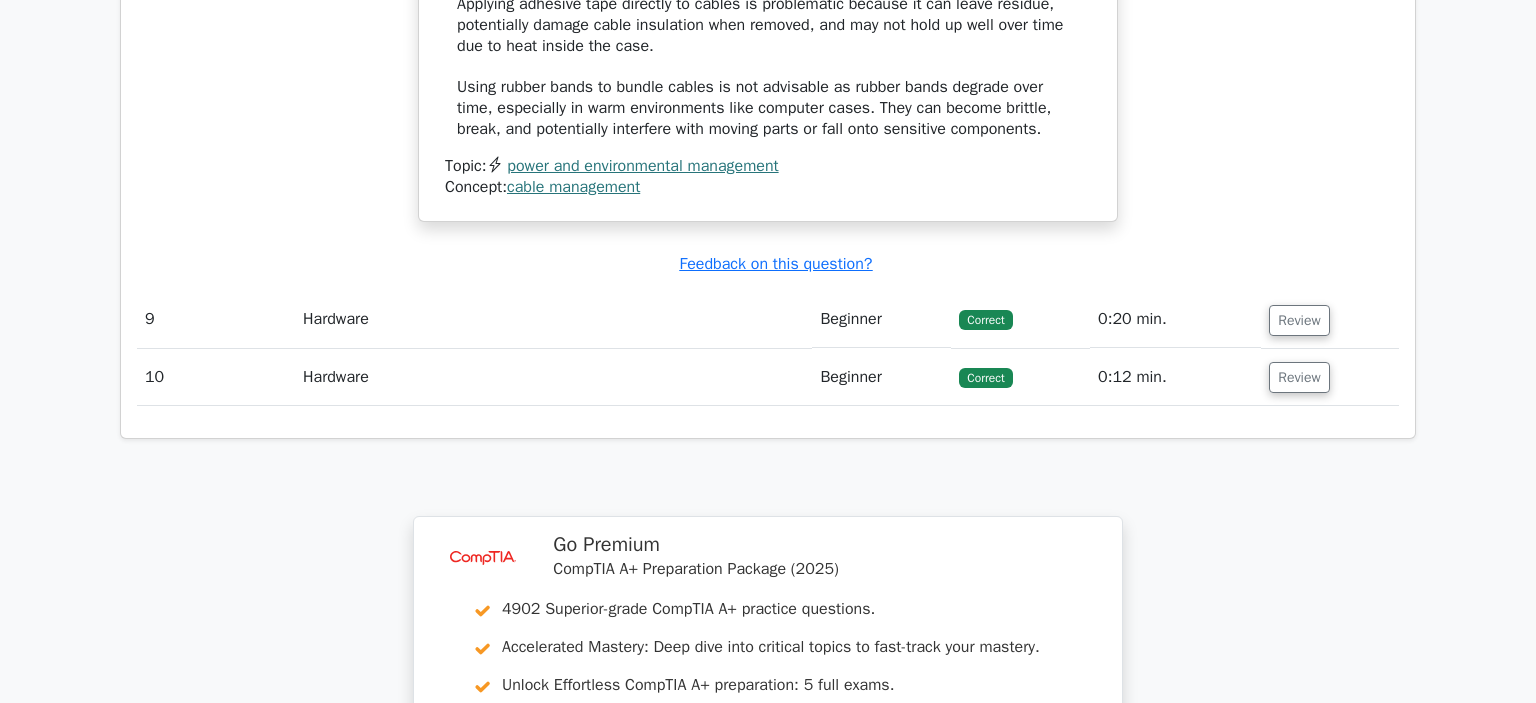 scroll, scrollTop: 8870, scrollLeft: 0, axis: vertical 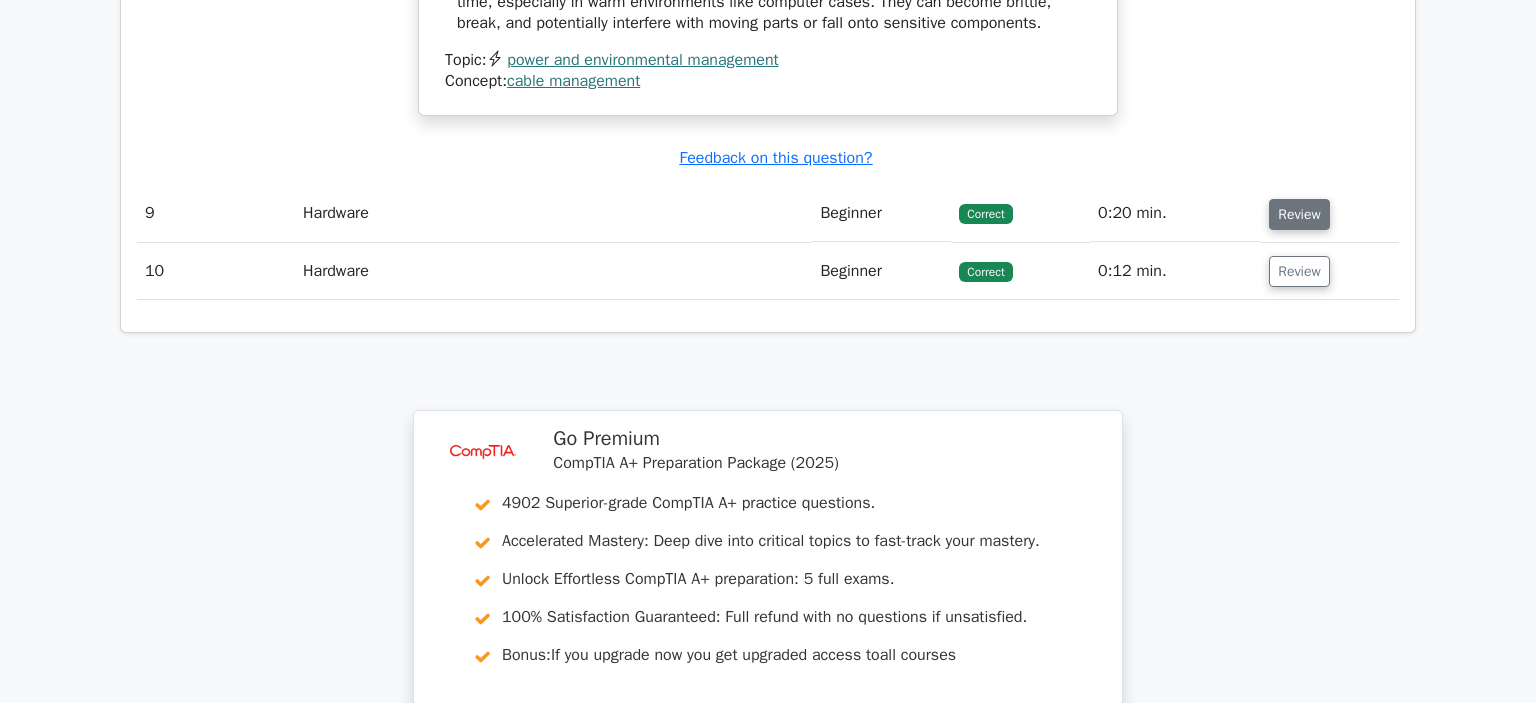click on "Review" at bounding box center [1299, 214] 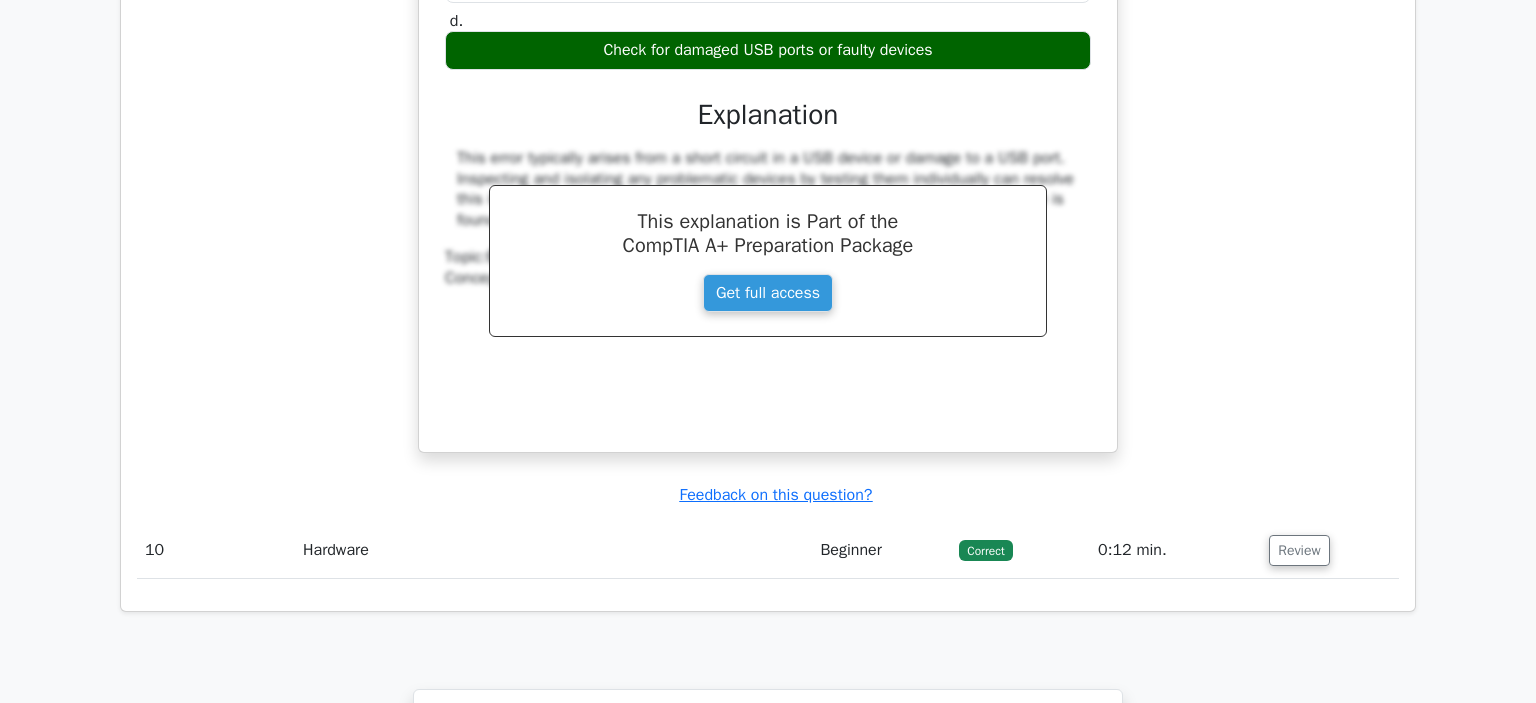scroll, scrollTop: 9609, scrollLeft: 0, axis: vertical 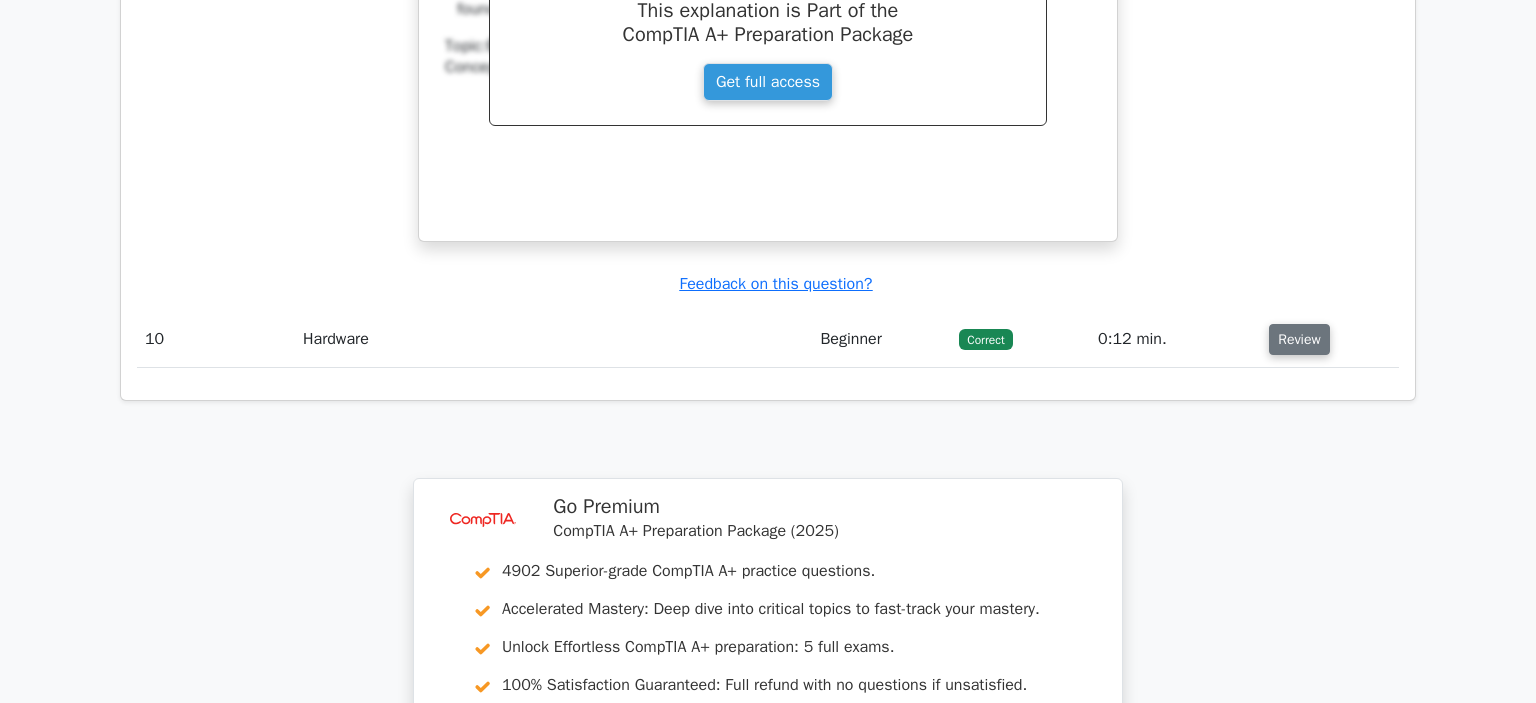 click on "Review" at bounding box center [1299, 339] 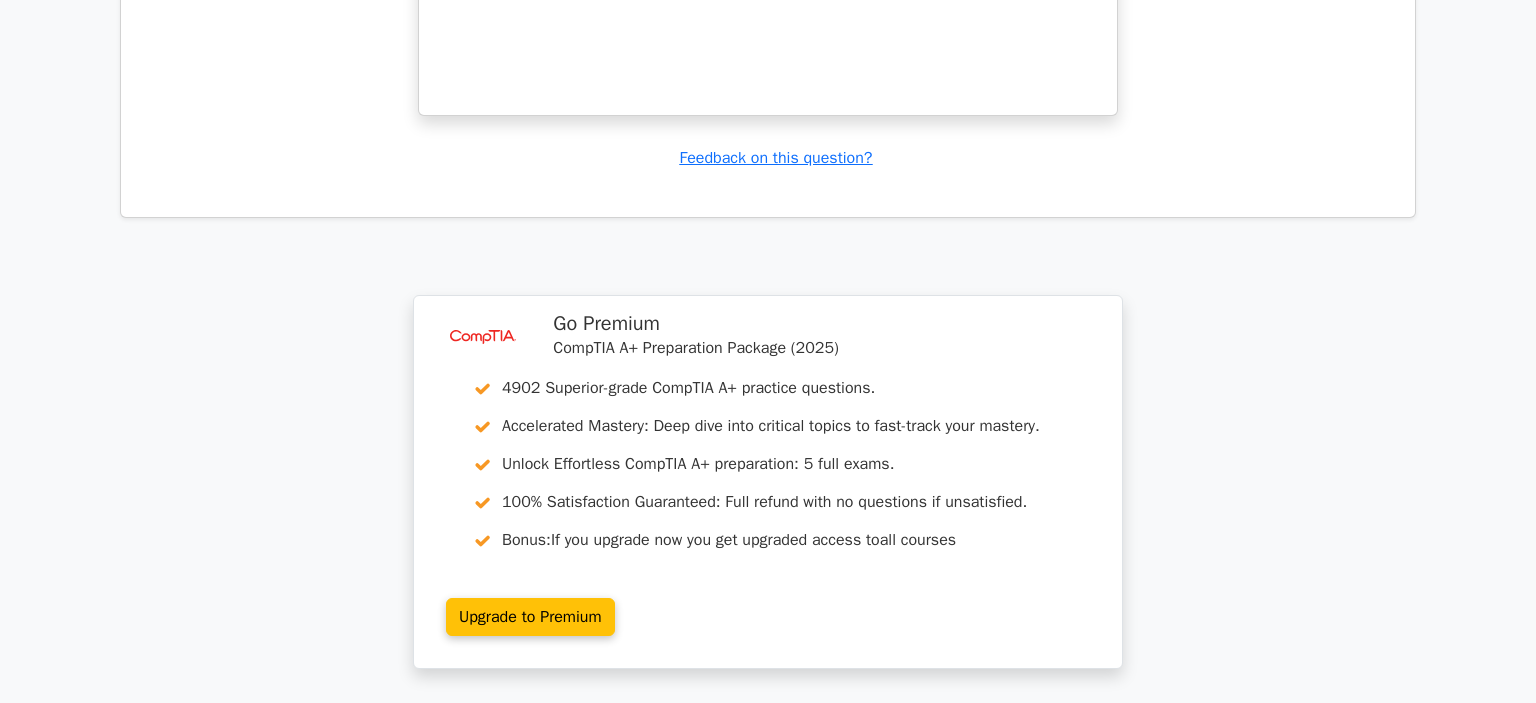 scroll, scrollTop: 10454, scrollLeft: 0, axis: vertical 